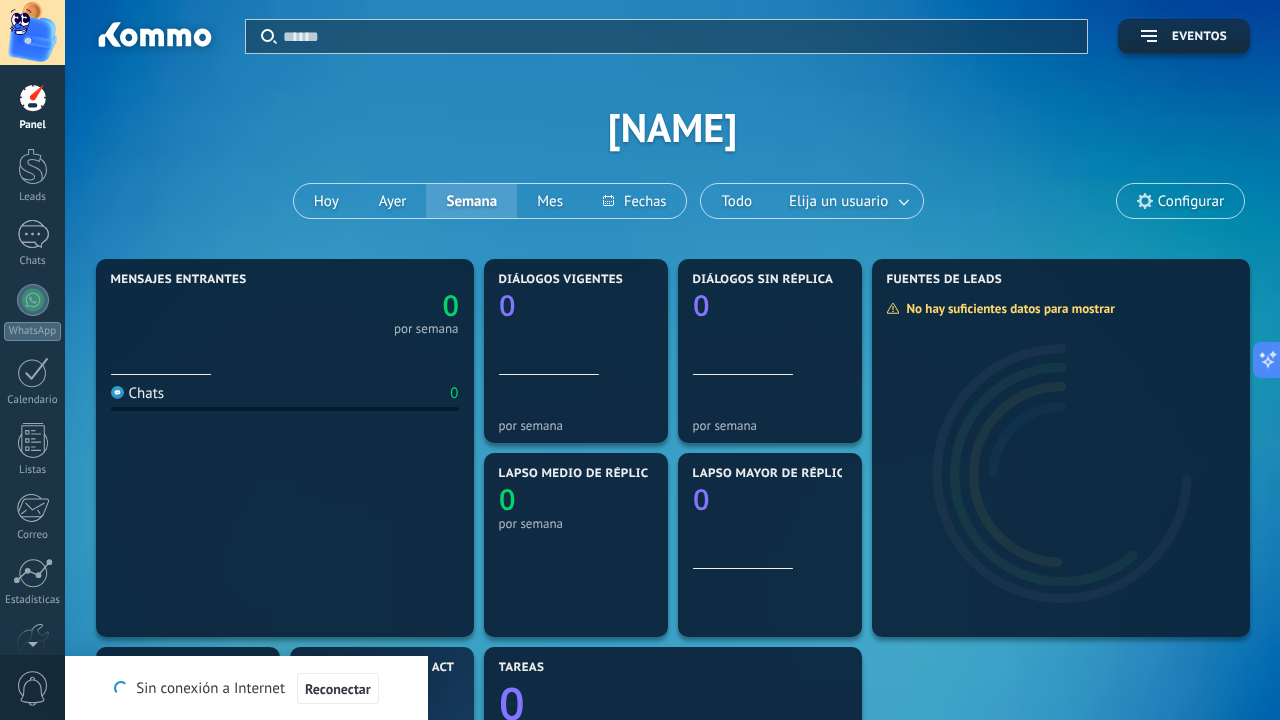 scroll, scrollTop: 0, scrollLeft: 0, axis: both 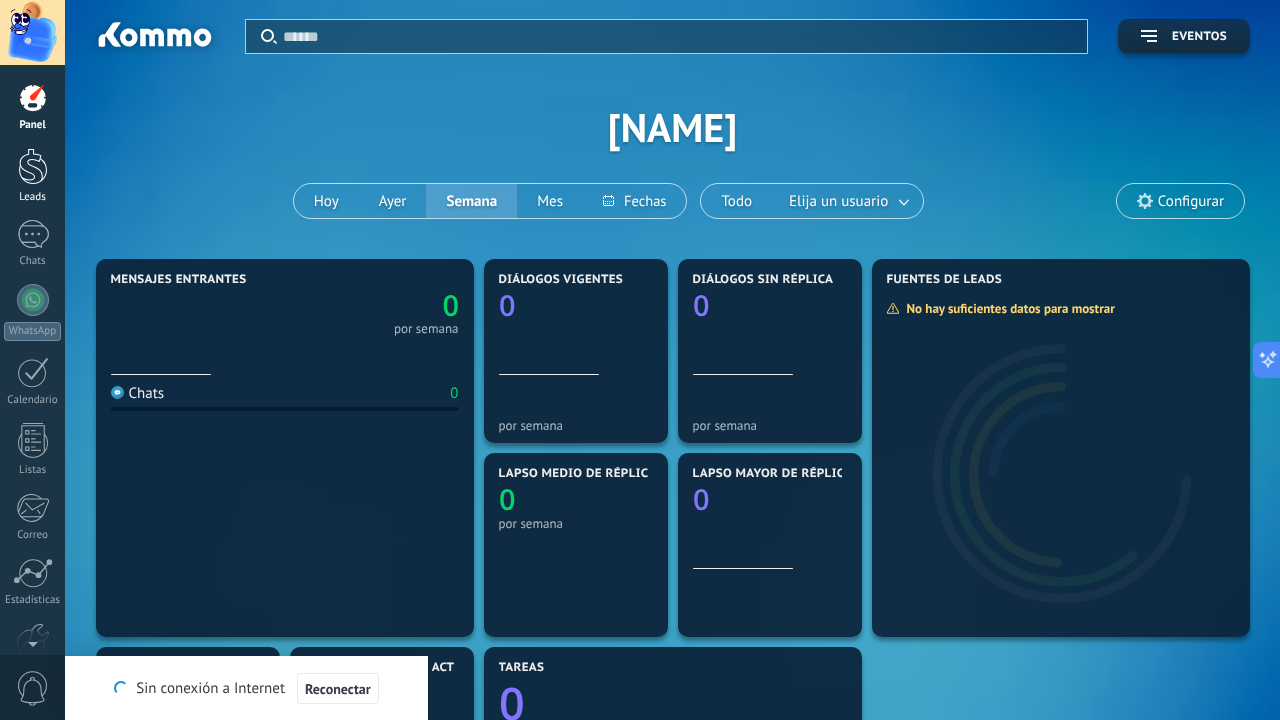 click at bounding box center (33, 166) 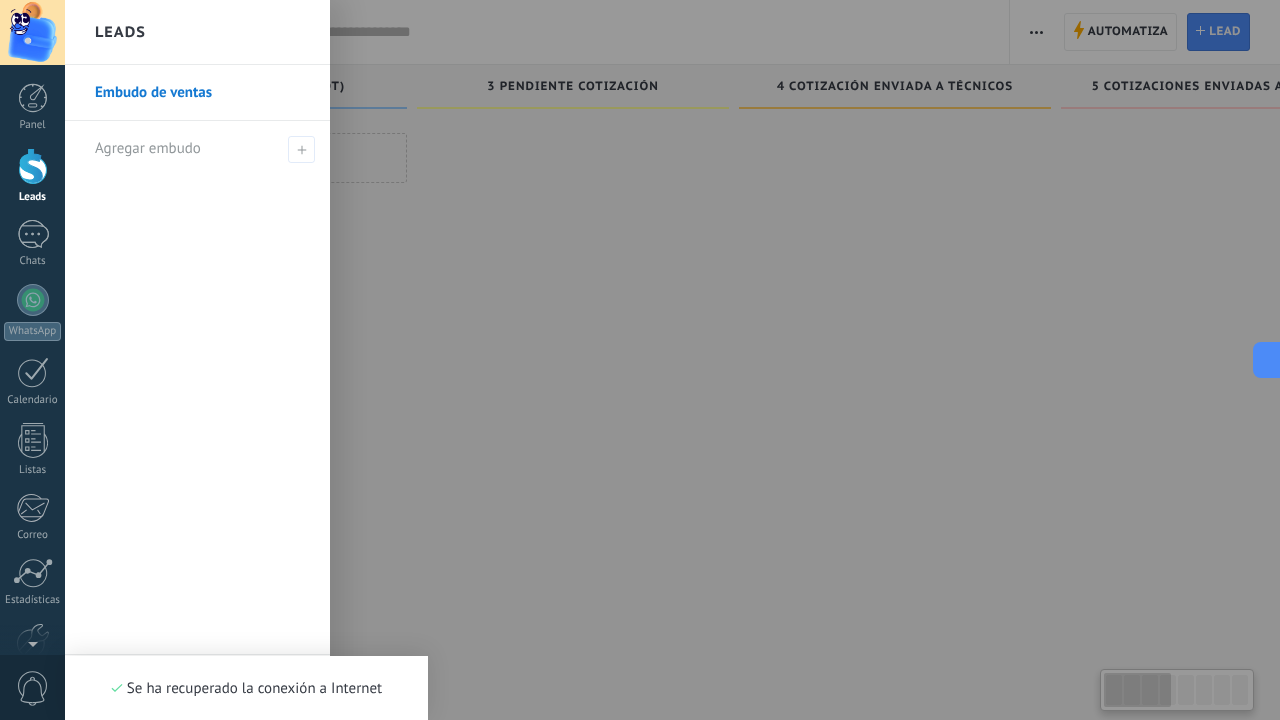 scroll, scrollTop: 0, scrollLeft: 0, axis: both 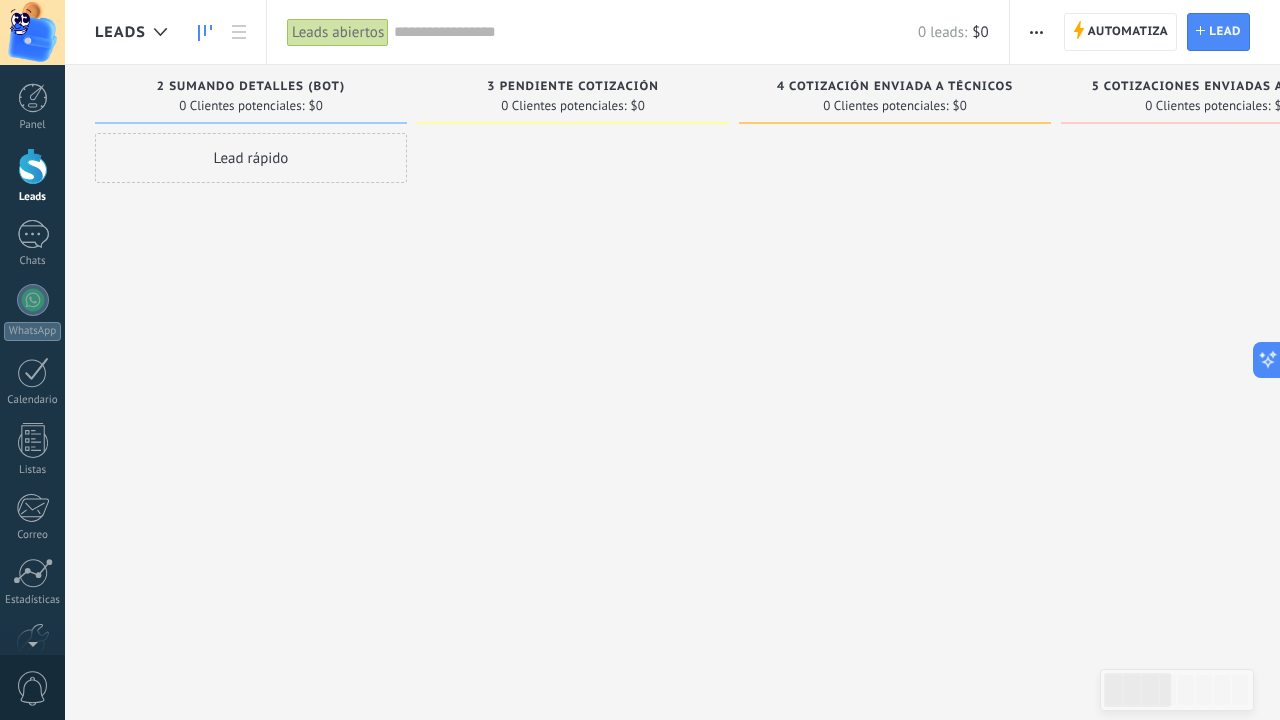 click on "Lead rápido" at bounding box center (251, 158) 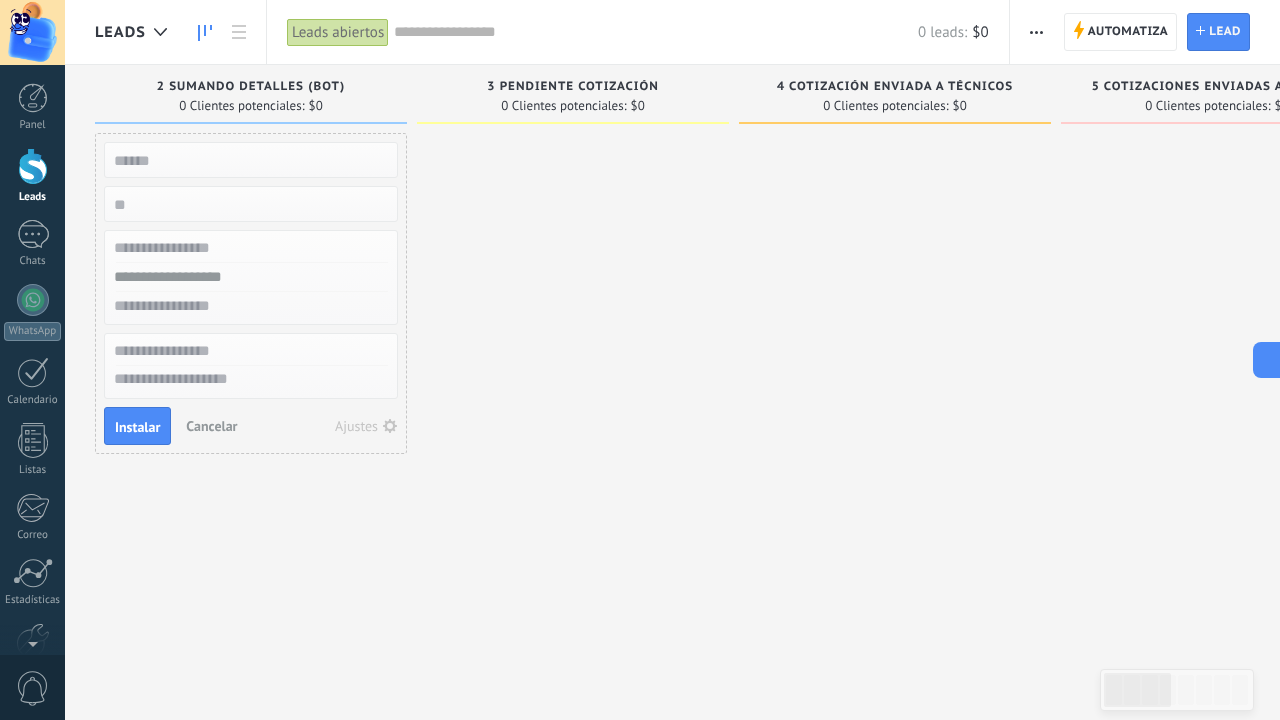 type on "*" 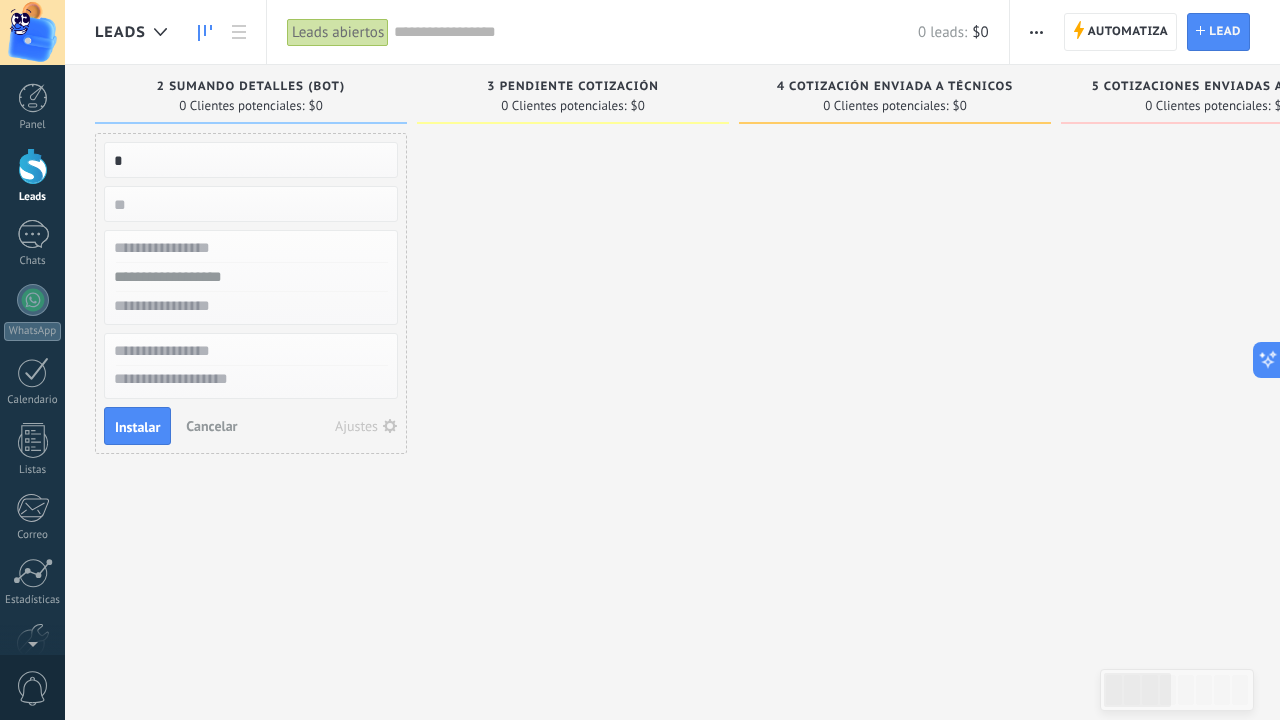 type 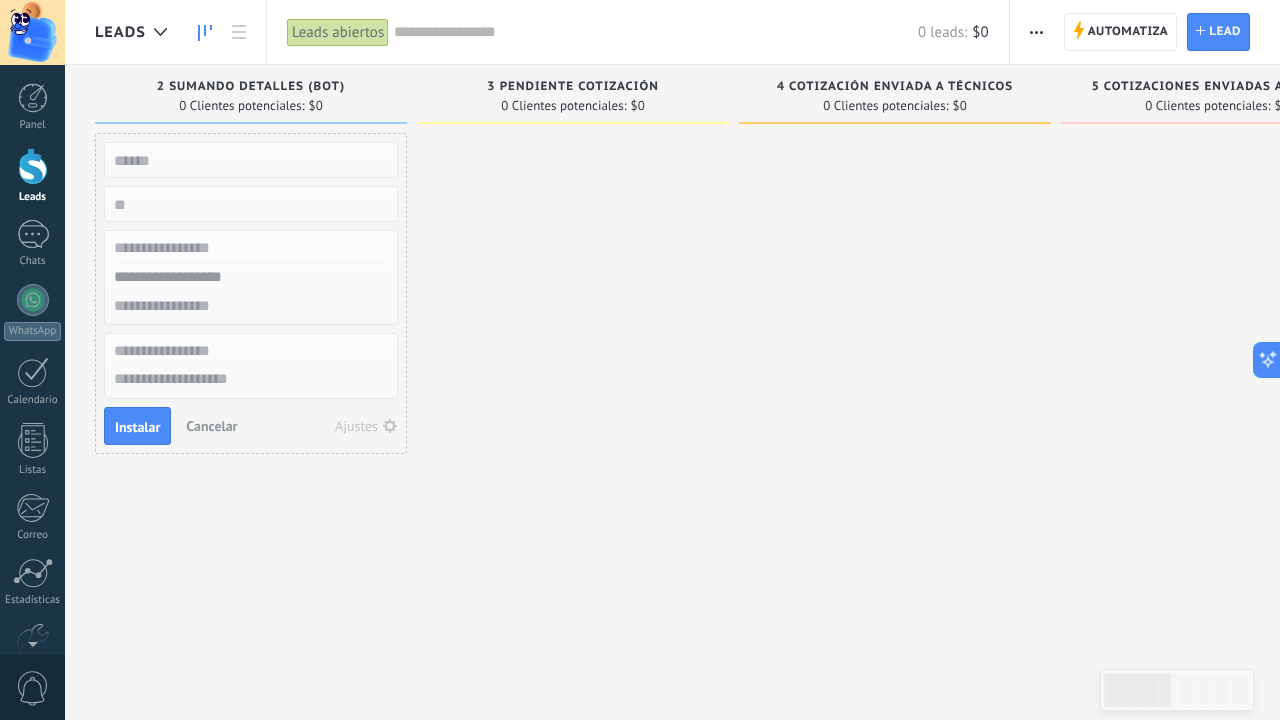 click at bounding box center (573, 362) 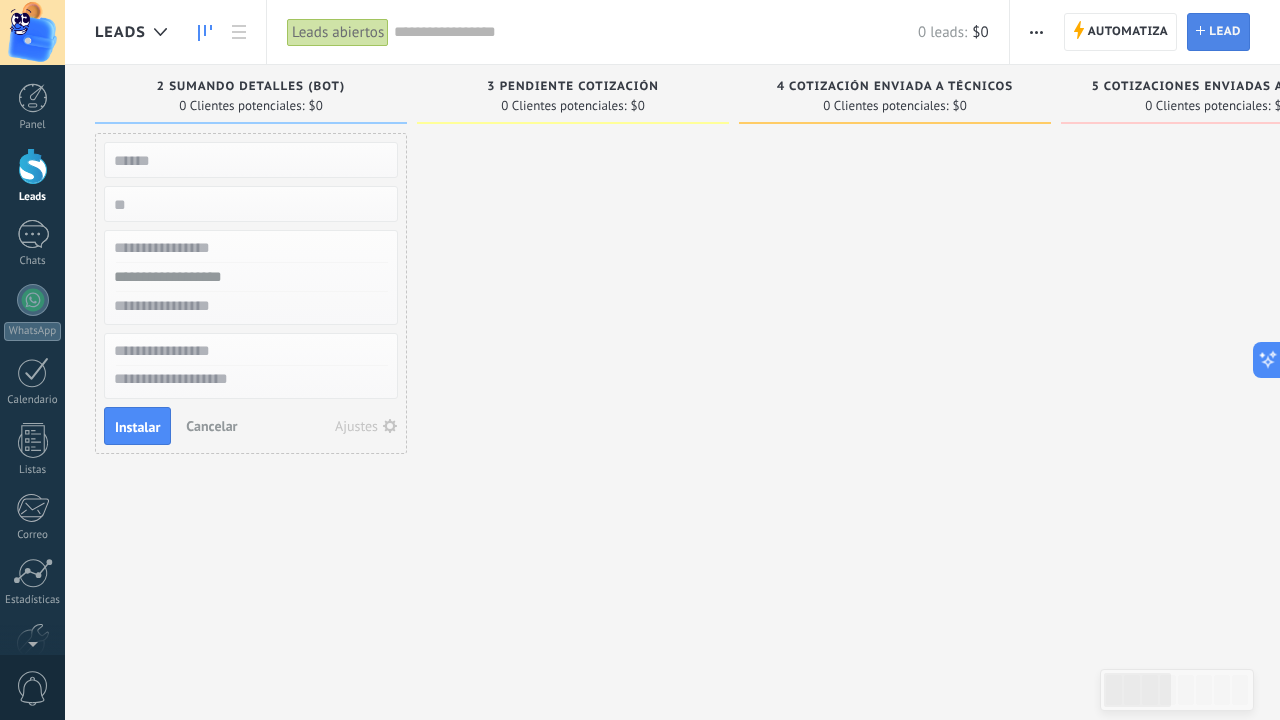 click on "Lead Nuevo lead" at bounding box center (1218, 32) 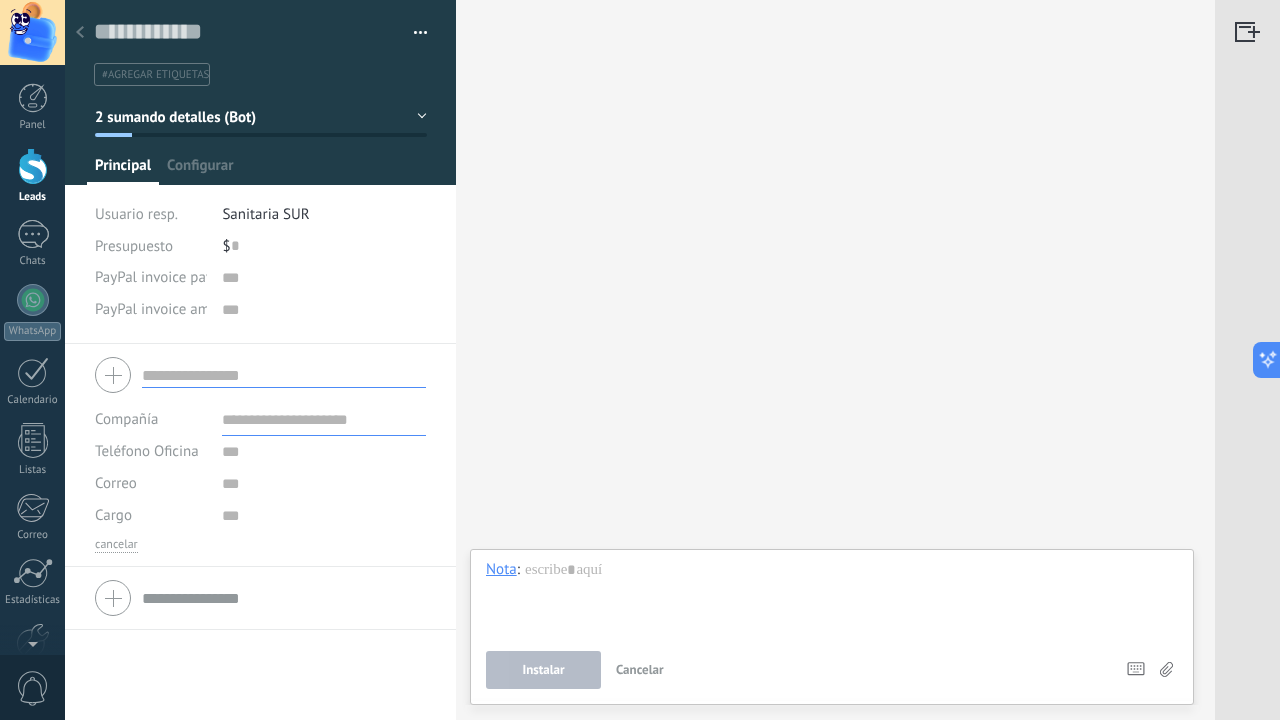 click at bounding box center [80, 33] 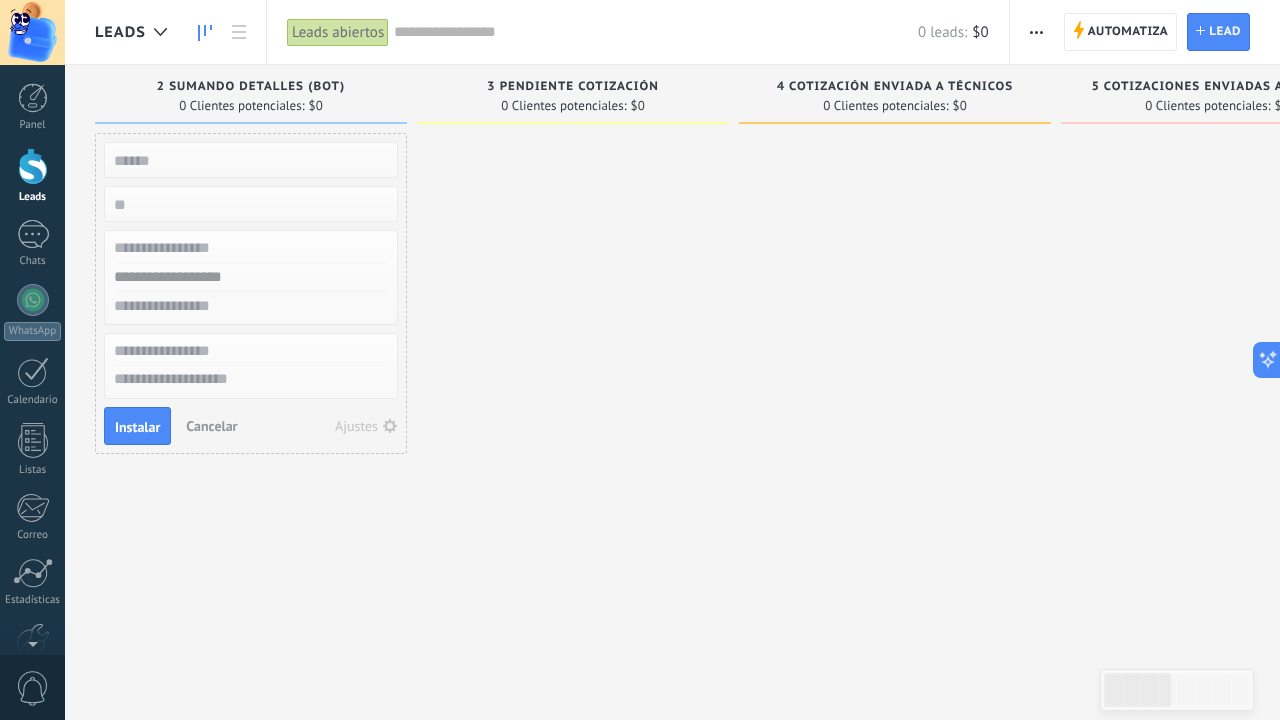 click on "2 sumando detalles (Bot)" at bounding box center (251, 88) 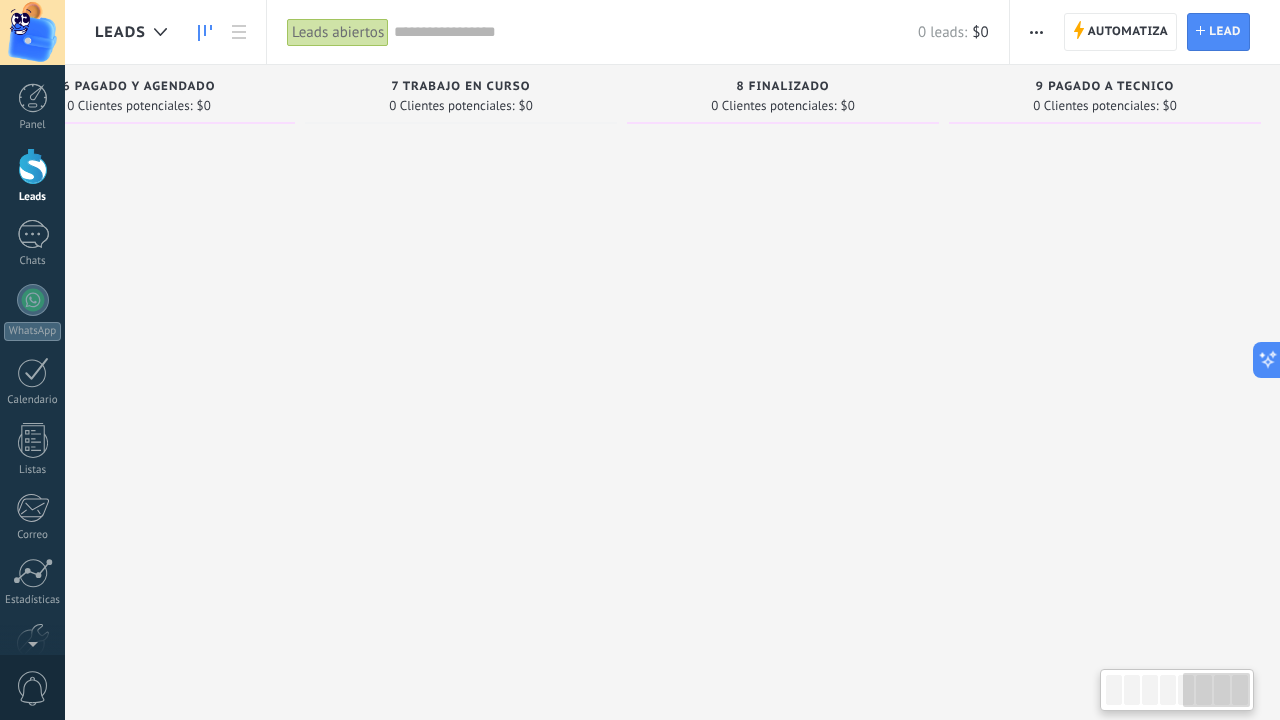 scroll, scrollTop: 0, scrollLeft: 1411, axis: horizontal 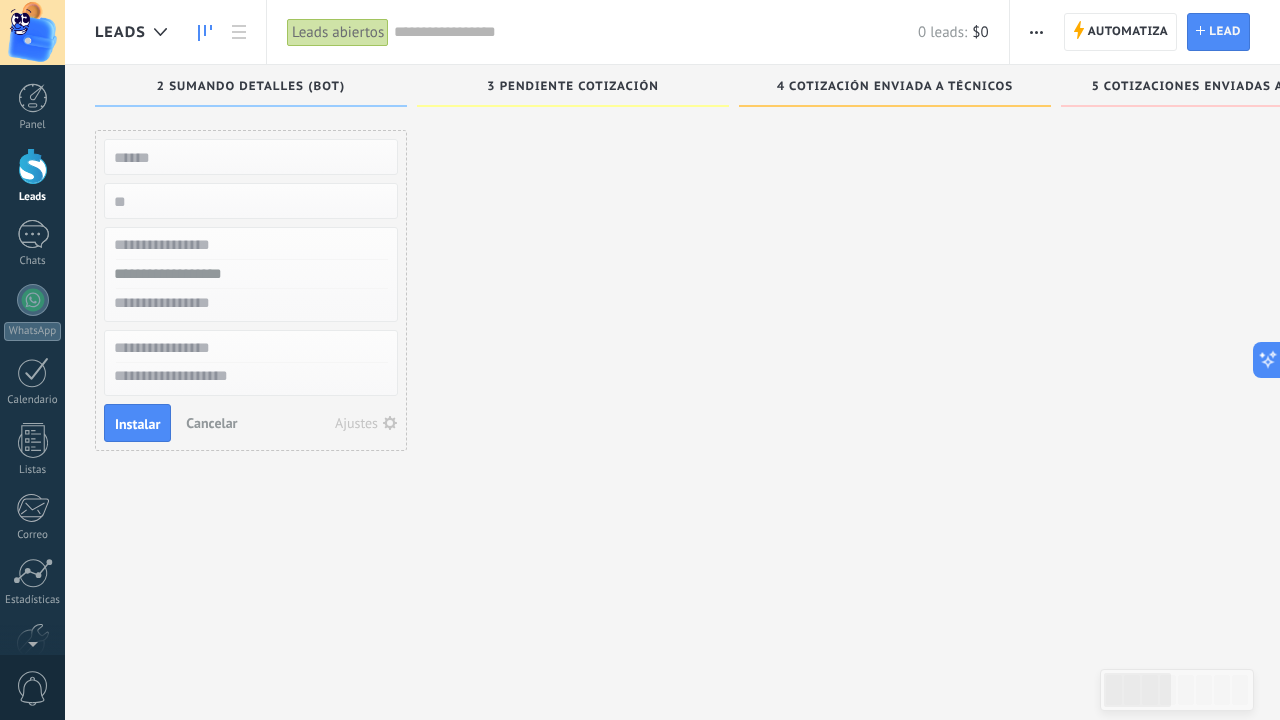 click at bounding box center (895, 359) 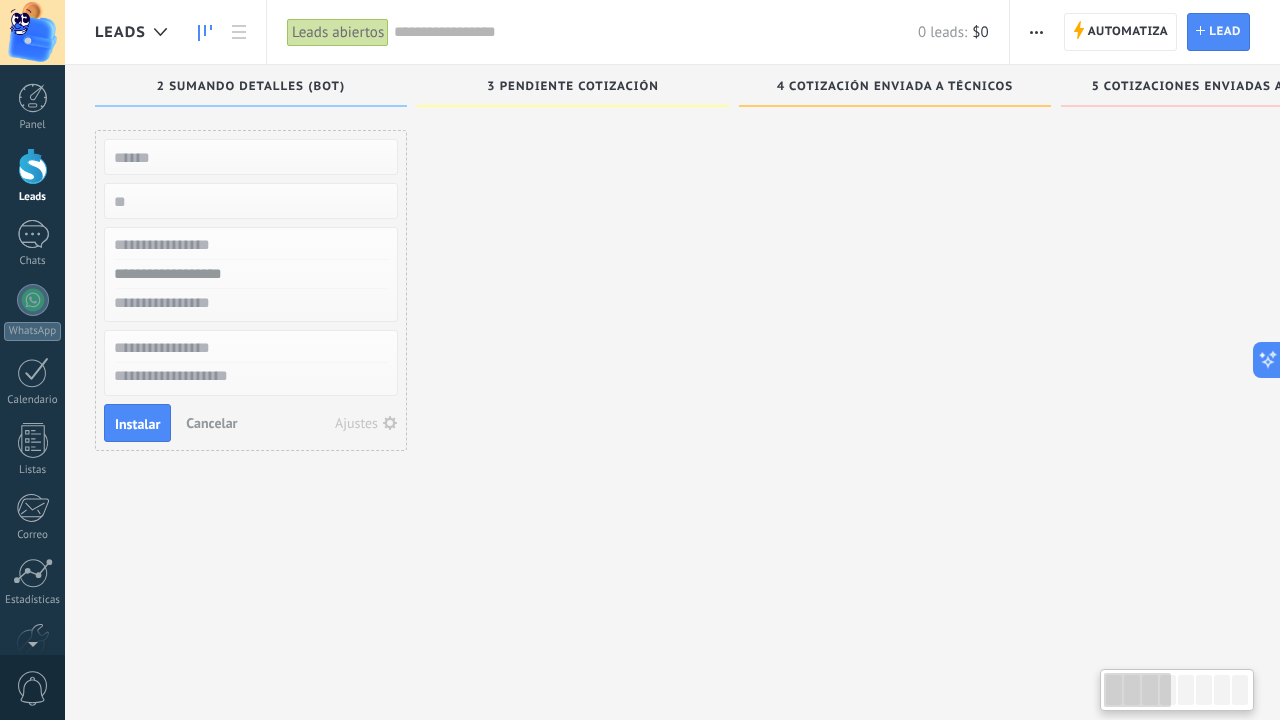 scroll, scrollTop: 0, scrollLeft: 0, axis: both 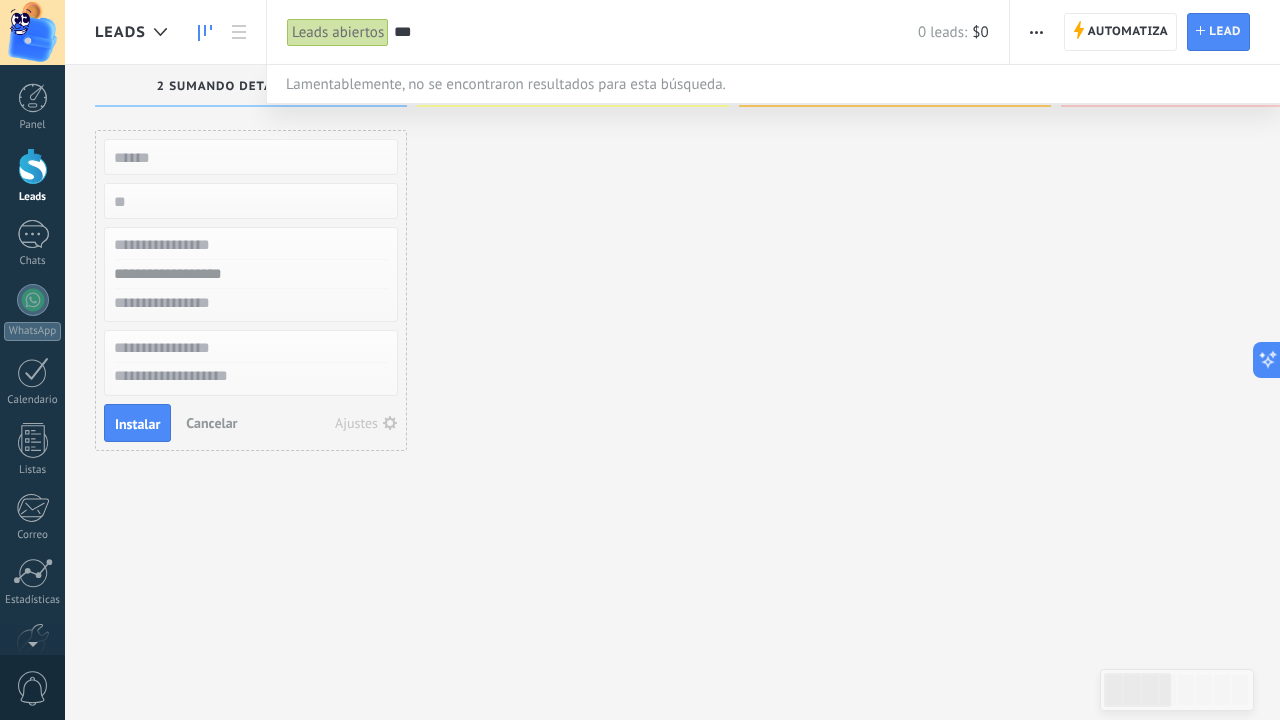 click on "***" at bounding box center [656, 32] 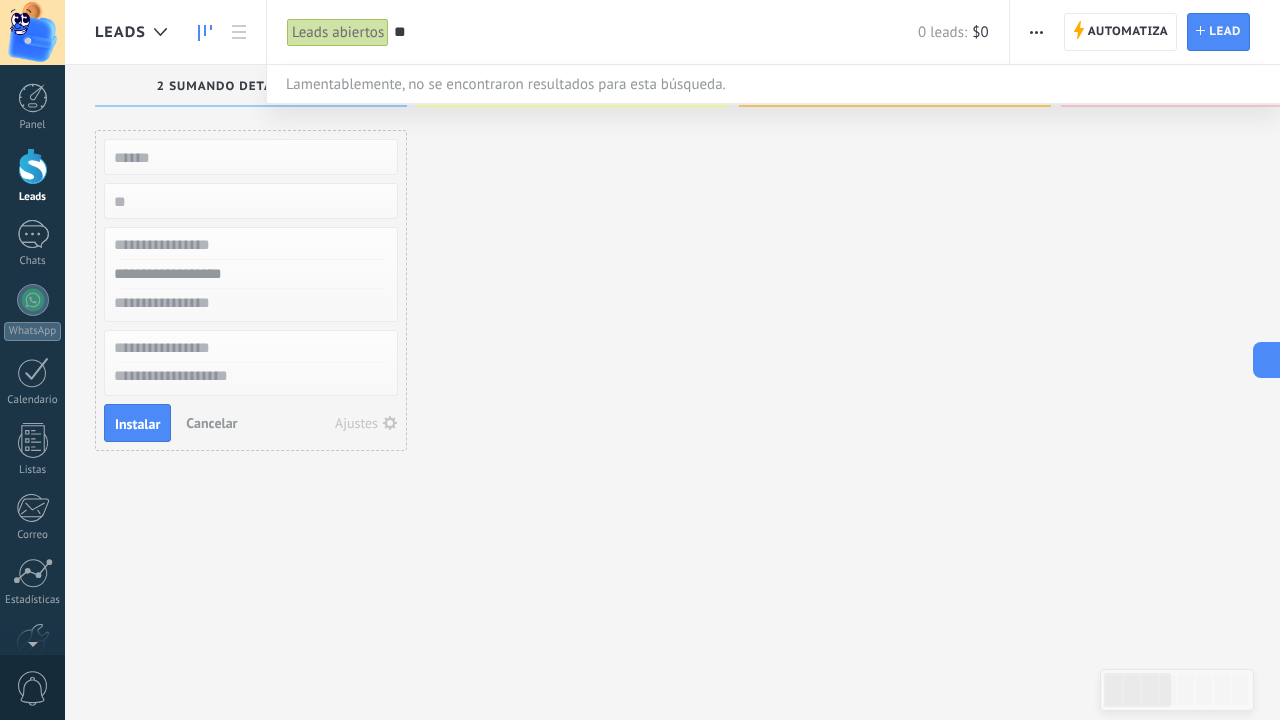 type on "*" 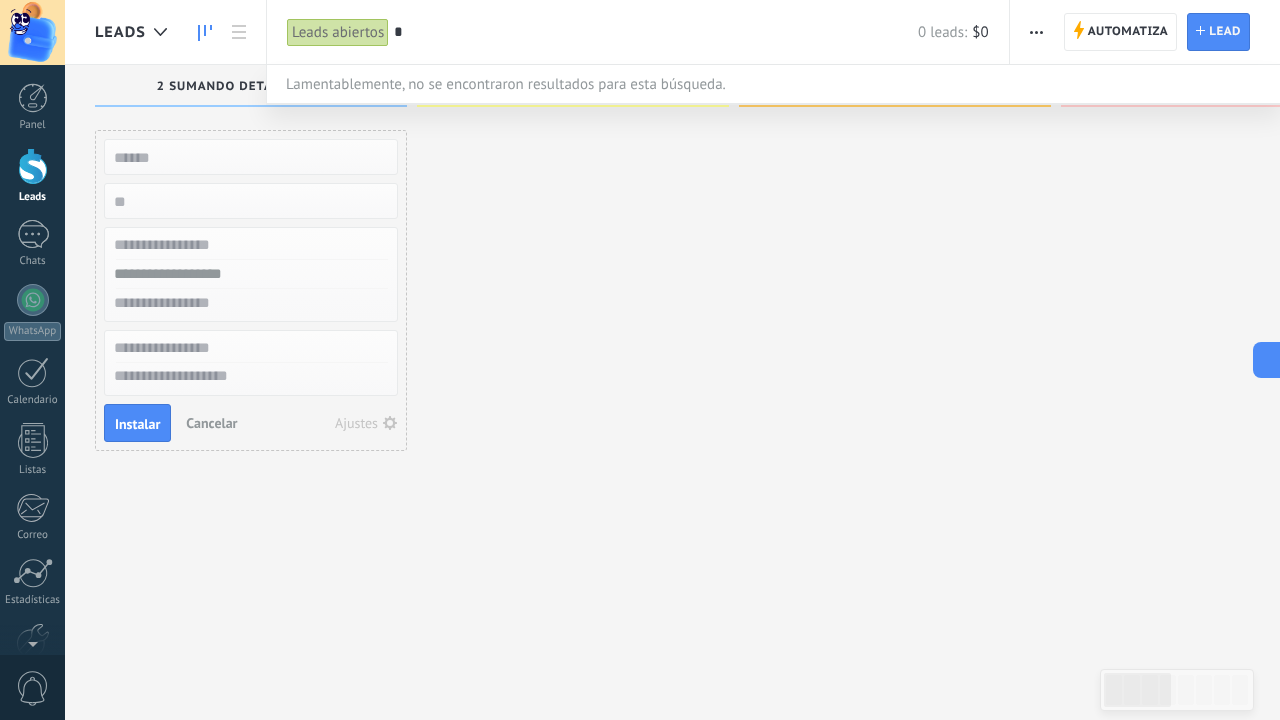 type 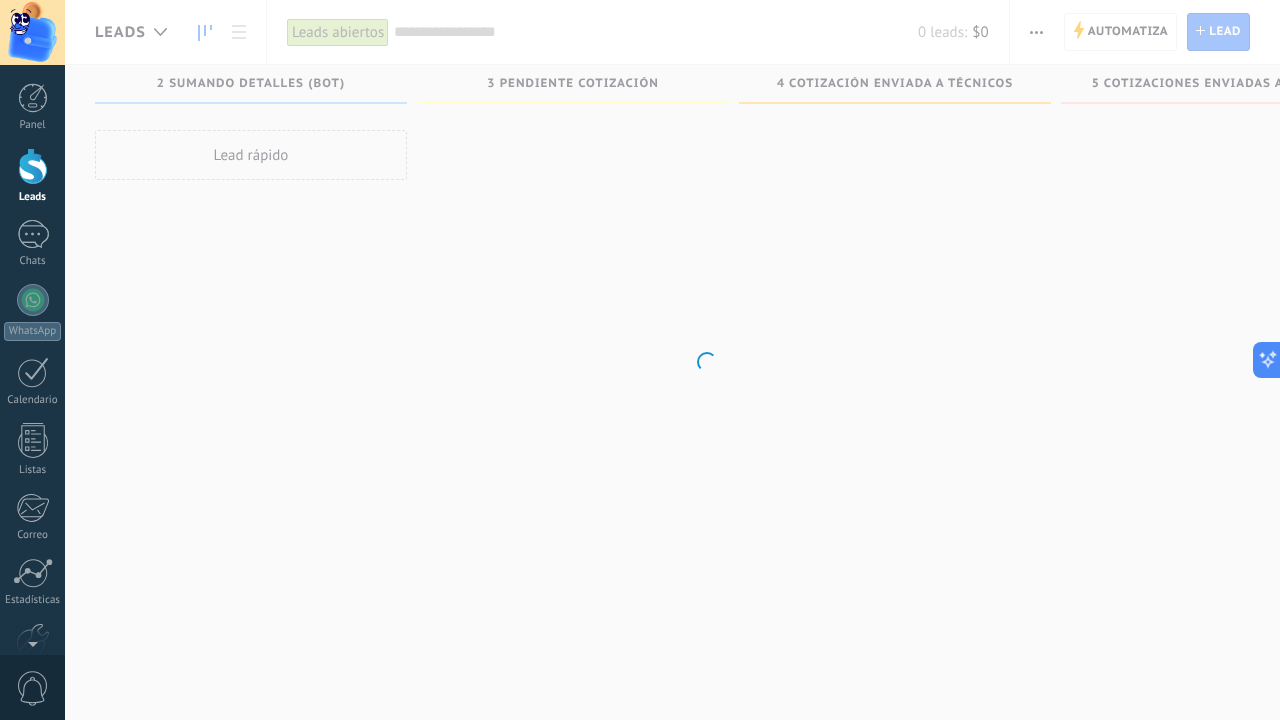 click on ".abccls-1,.abccls-2{fill-rule:evenodd}.abccls-2{fill:#fff} .abfcls-1{fill:none}.abfcls-2{fill:#fff} .abncls-1{isolation:isolate}.abncls-2{opacity:.06}.abncls-2,.abncls-3,.abncls-6{mix-blend-mode:multiply}.abncls-3{opacity:.15}.abncls-4,.abncls-8{fill:#fff}.abncls-5{fill:url(#abnlinear-gradient)}.abncls-6{opacity:.04}.abncls-7{fill:url(#abnlinear-gradient-2)}.abncls-8{fill-rule:evenodd} .abqst0{fill:#ffa200} .abwcls-1{fill:#252525} .cls-1{isolation:isolate} .acicls-1{fill:none} .aclcls-1{fill:#232323} .acnst0{display:none} .addcls-1,.addcls-2{fill:none;stroke-miterlimit:10}.addcls-1{stroke:#dfe0e5}.addcls-2{stroke:#a1a7ab} .adecls-1,.adecls-2{fill:none;stroke-miterlimit:10}.adecls-1{stroke:#dfe0e5}.adecls-2{stroke:#a1a7ab} .adqcls-1{fill:#8591a5;fill-rule:evenodd} .aeccls-1{fill:#5c9f37} .aeecls-1{fill:#f86161} .aejcls-1{fill:#8591a5;fill-rule:evenodd} .aekcls-1{fill-rule:evenodd} .aelcls-1{fill-rule:evenodd;fill:currentColor} .aemcls-1{fill-rule:evenodd;fill:currentColor} .aencls-2{fill:#f86161;opacity:.3}" at bounding box center [640, 357] 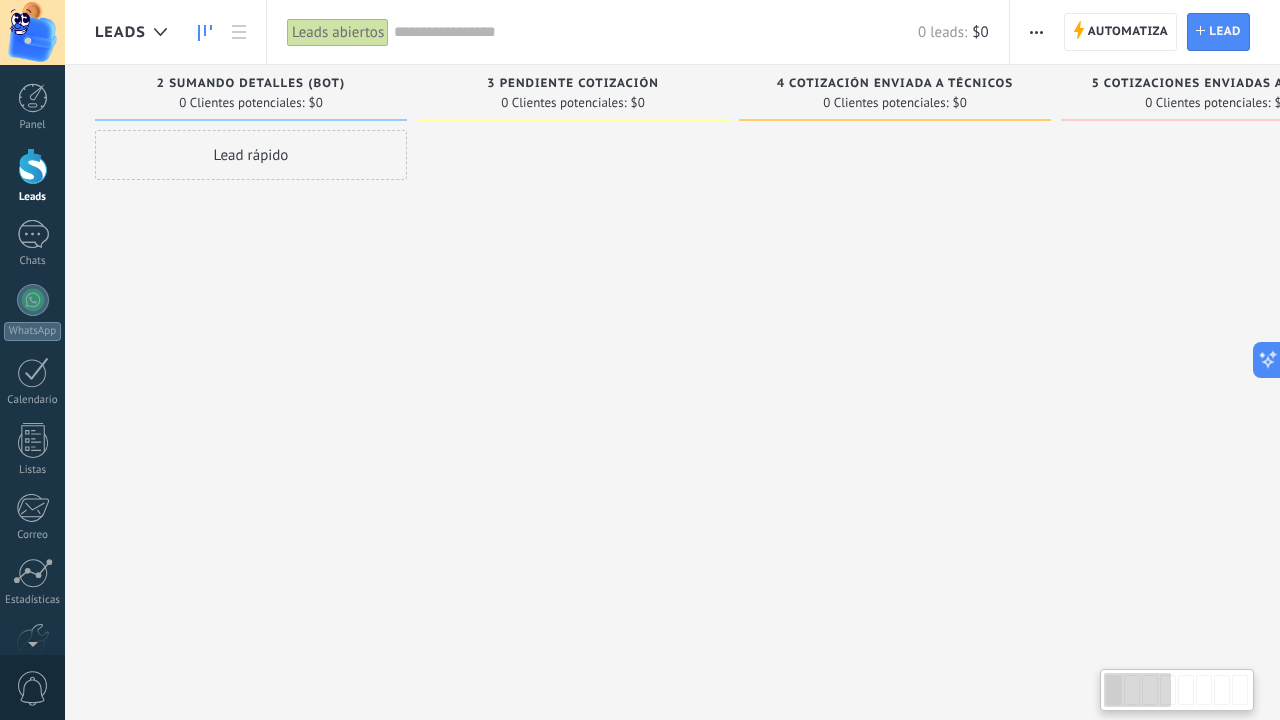 scroll, scrollTop: 0, scrollLeft: 0, axis: both 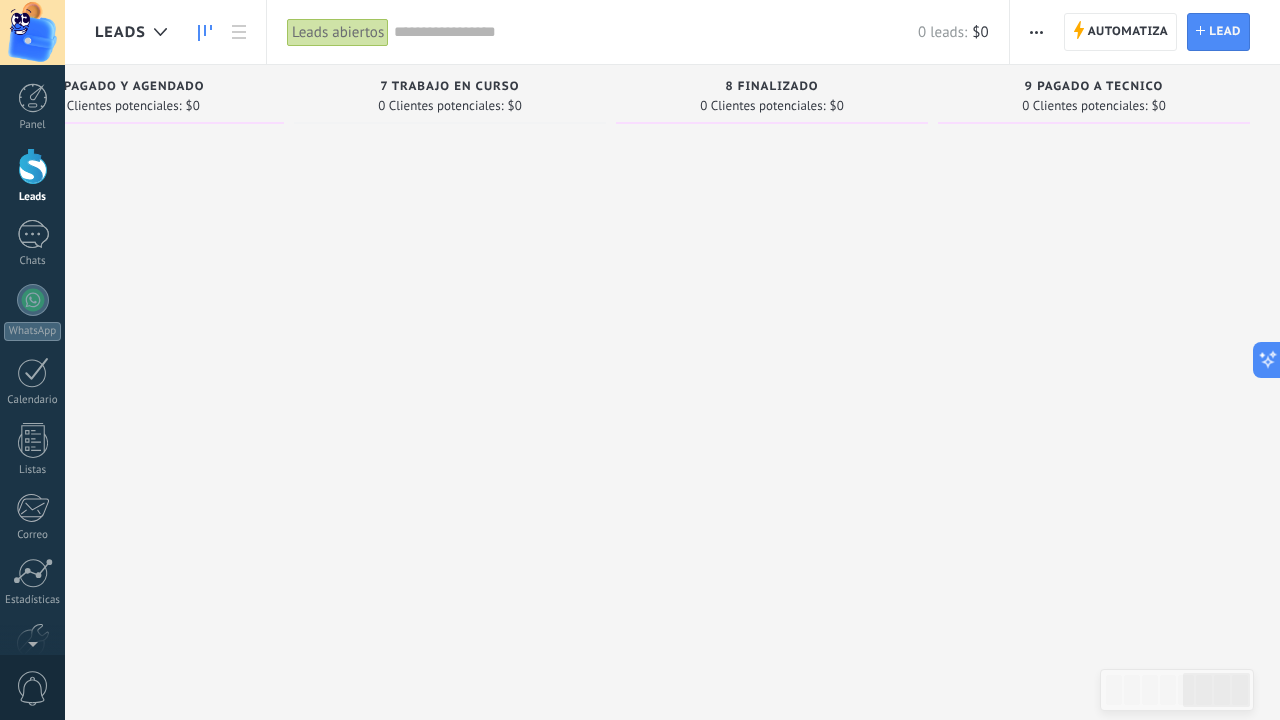 click on "8 Finalizado" at bounding box center [772, 88] 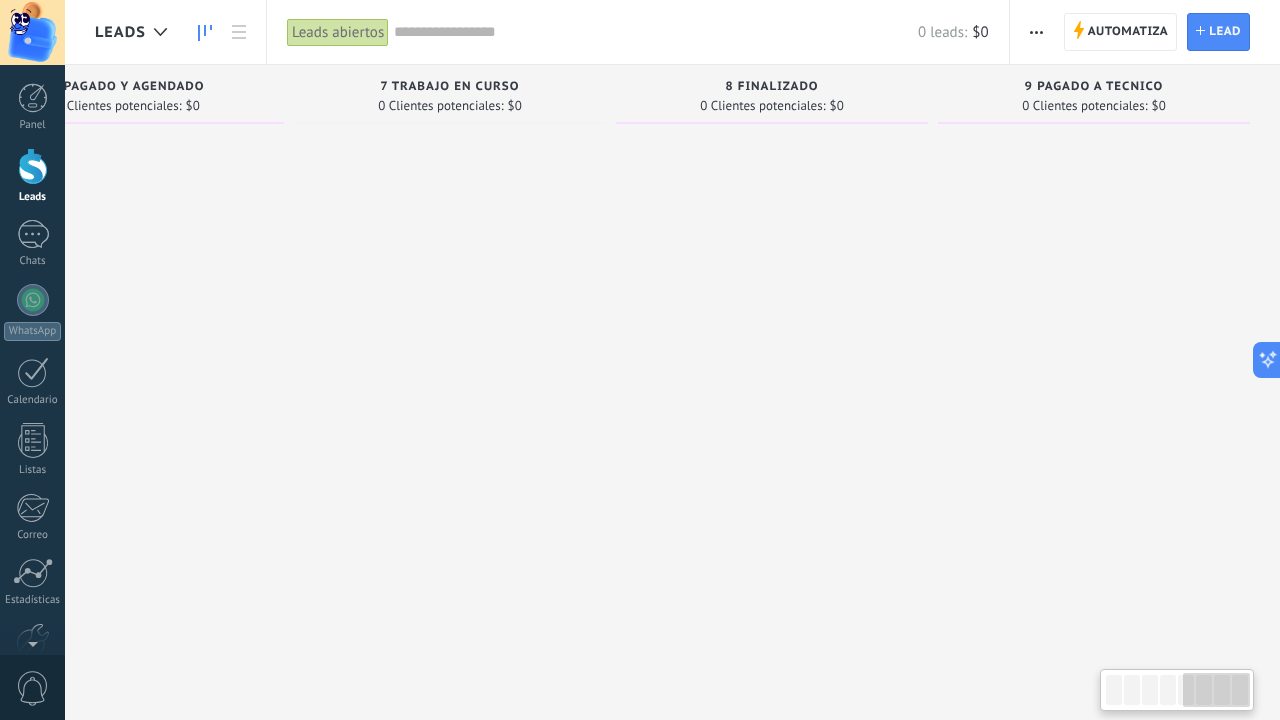 scroll, scrollTop: 0, scrollLeft: 1410, axis: horizontal 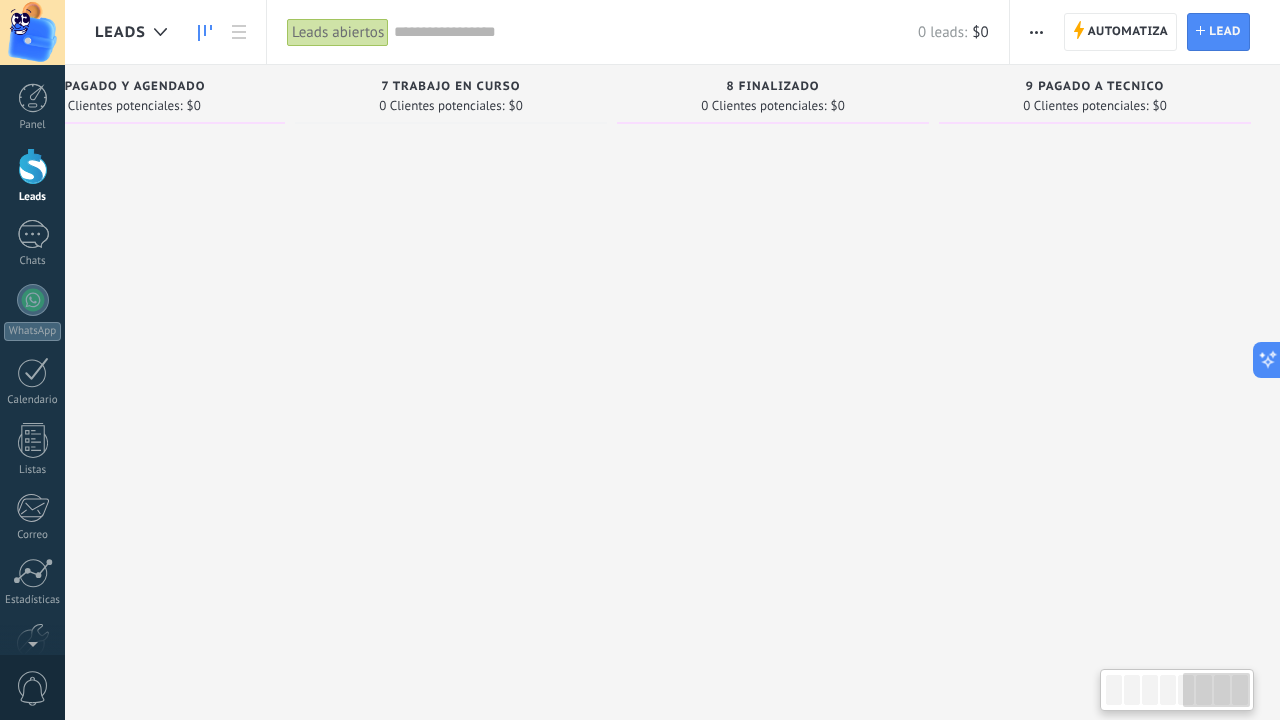 click at bounding box center [451, 362] 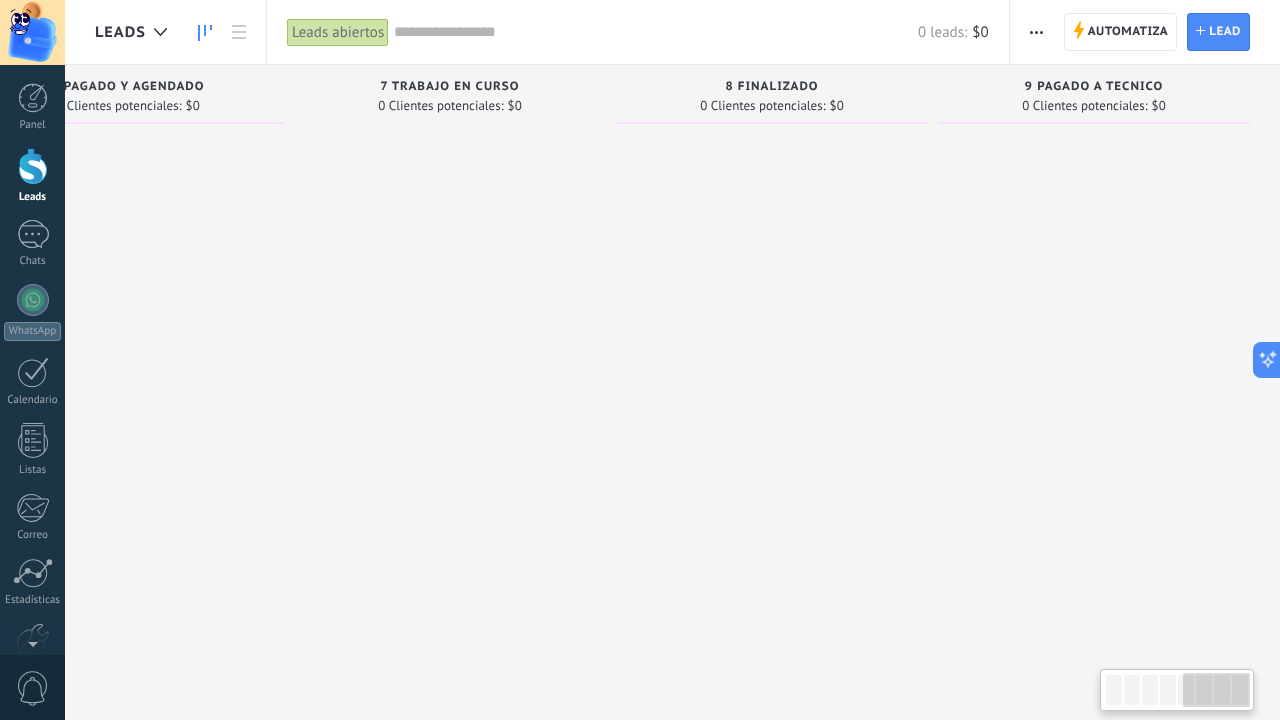 scroll, scrollTop: 0, scrollLeft: 1411, axis: horizontal 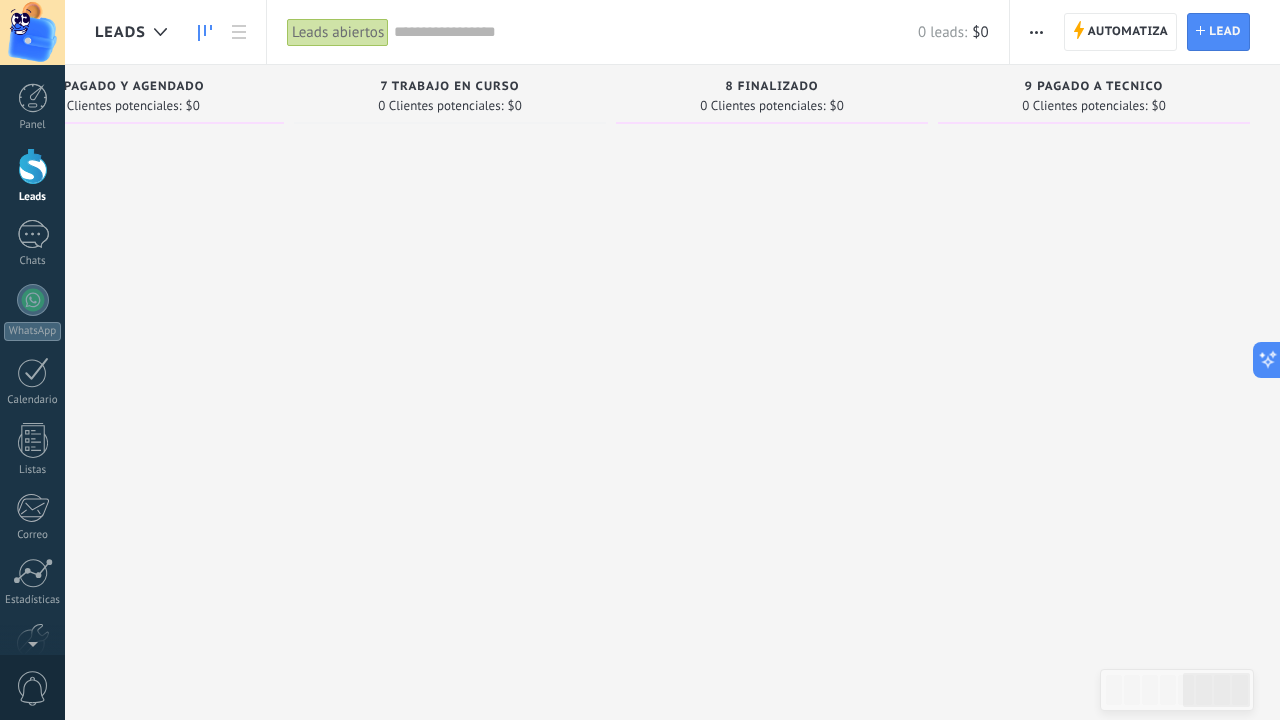 type on "*" 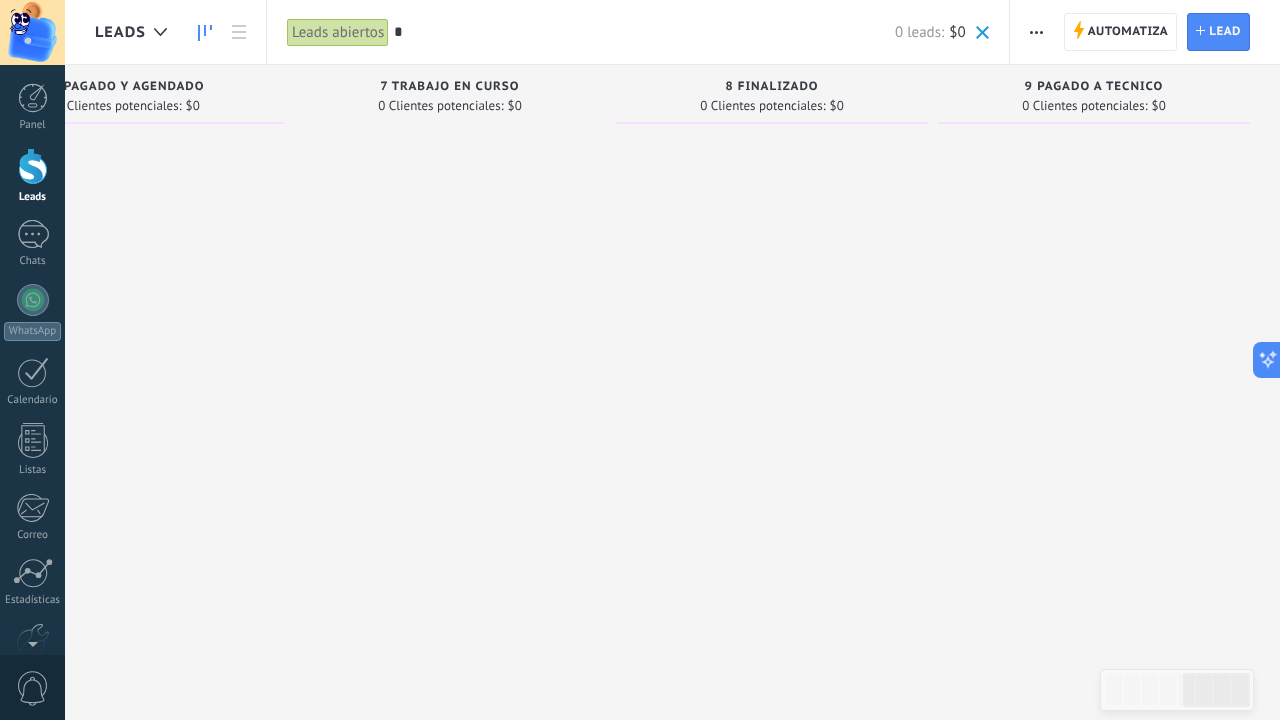 type 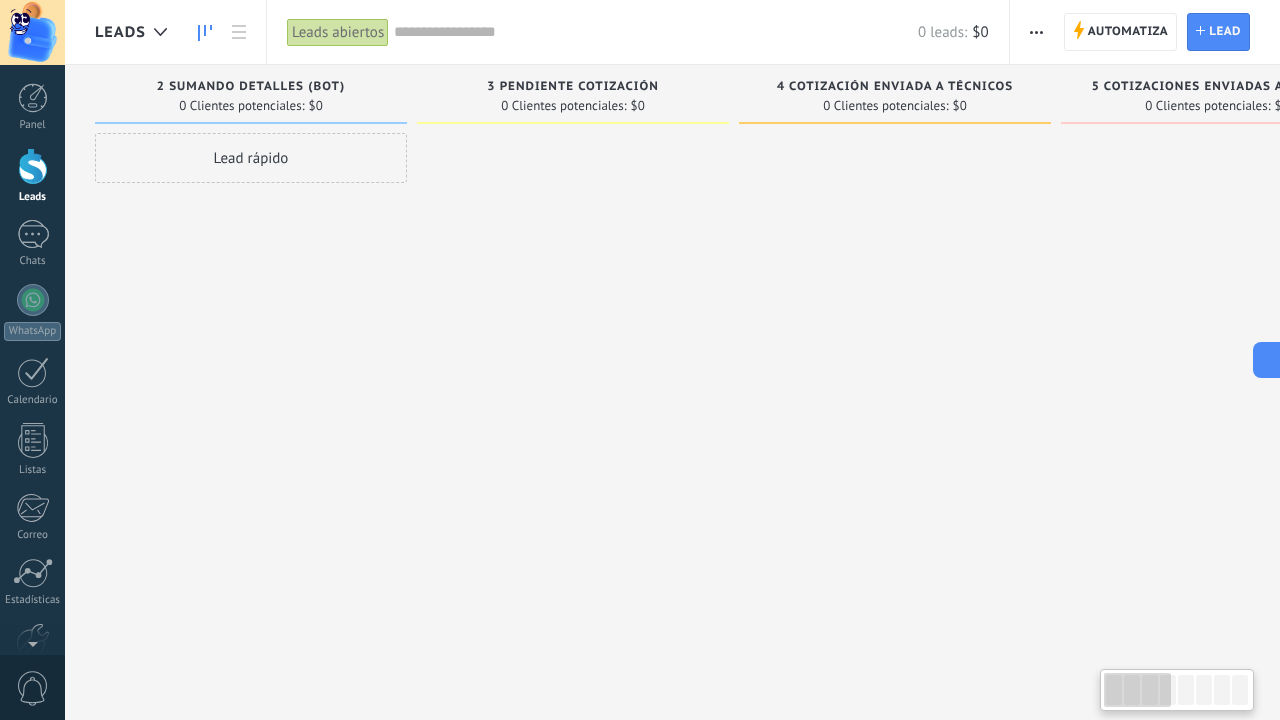 scroll, scrollTop: 0, scrollLeft: 0, axis: both 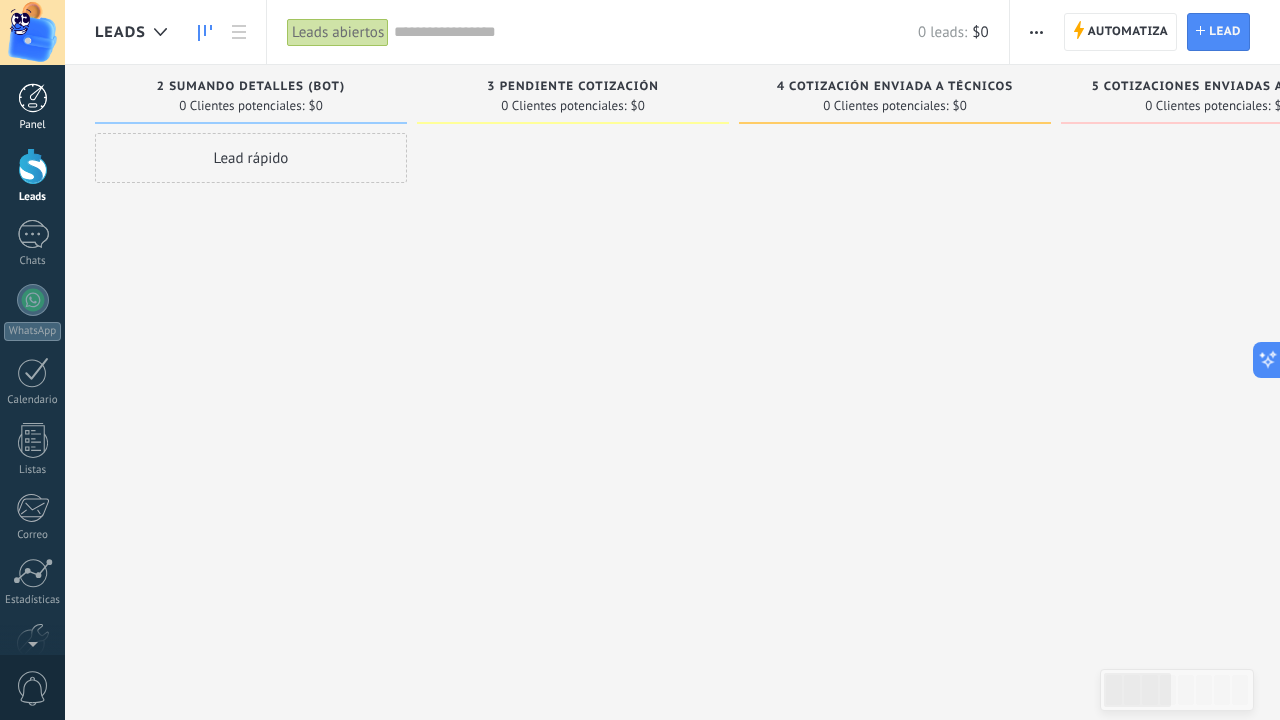 click at bounding box center [33, 98] 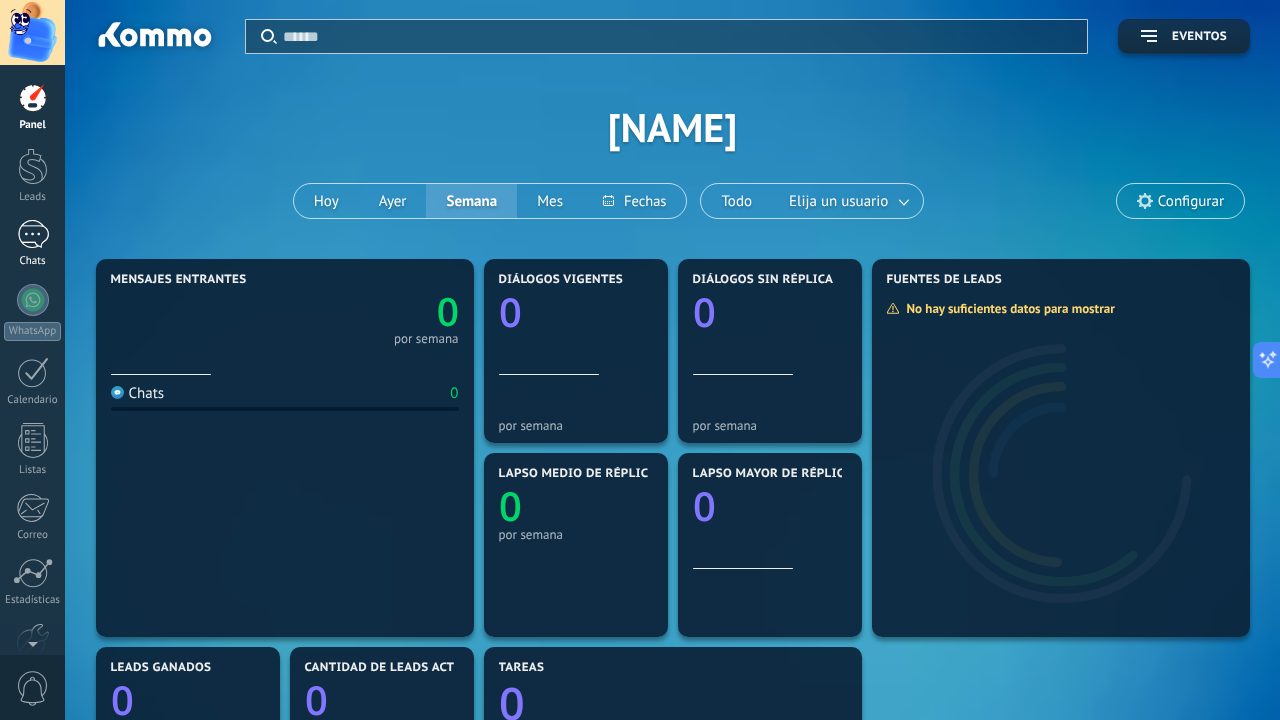 click on "Chats" at bounding box center (33, 261) 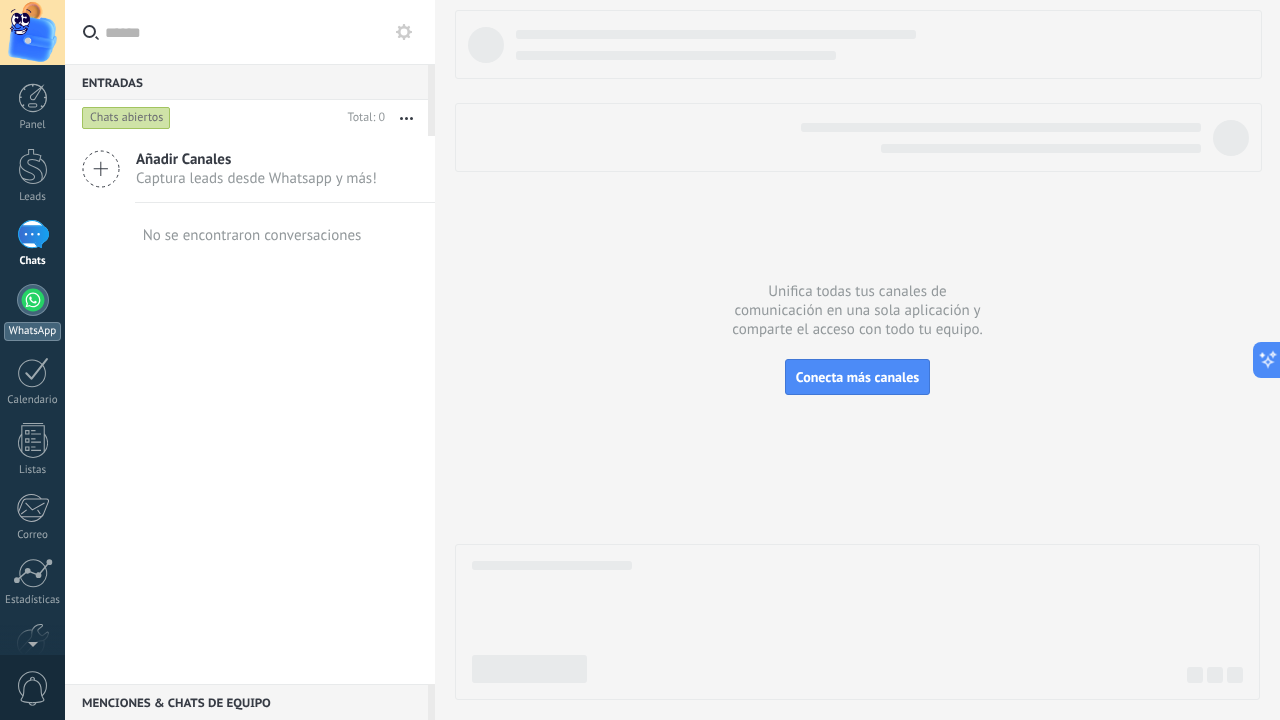 click at bounding box center (33, 300) 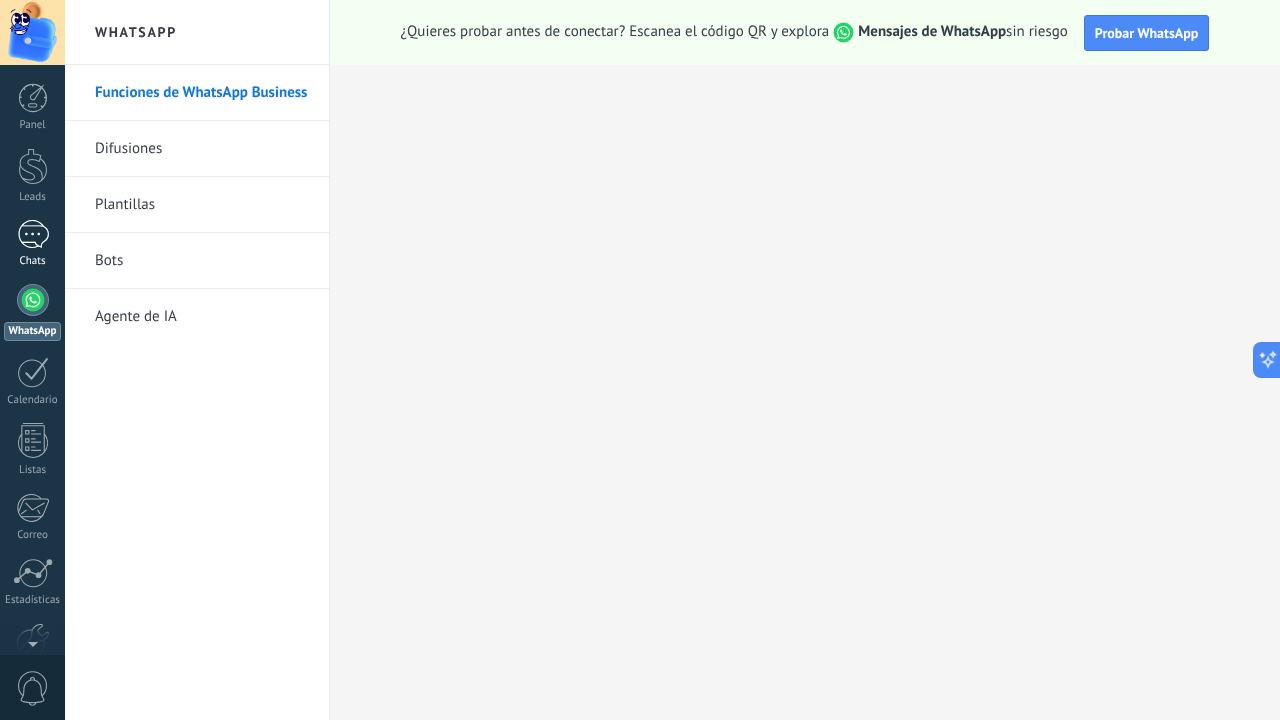 click at bounding box center (33, 234) 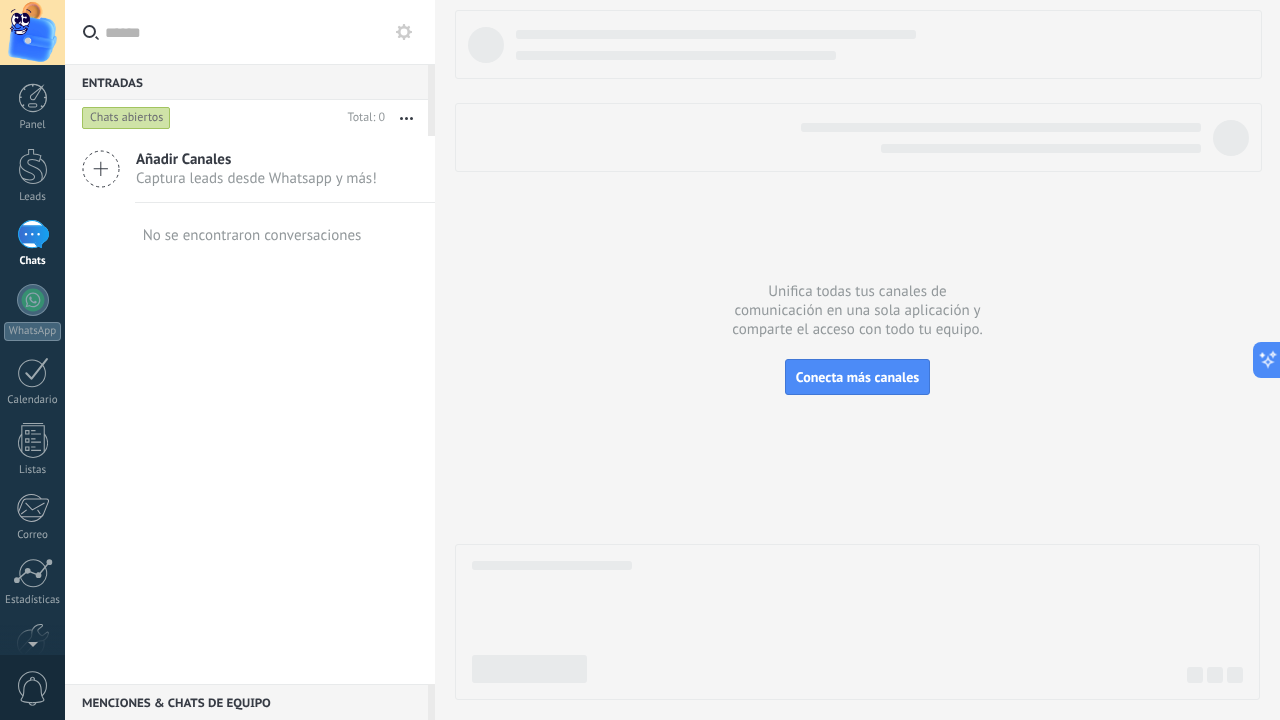 click at bounding box center [1041, 148] 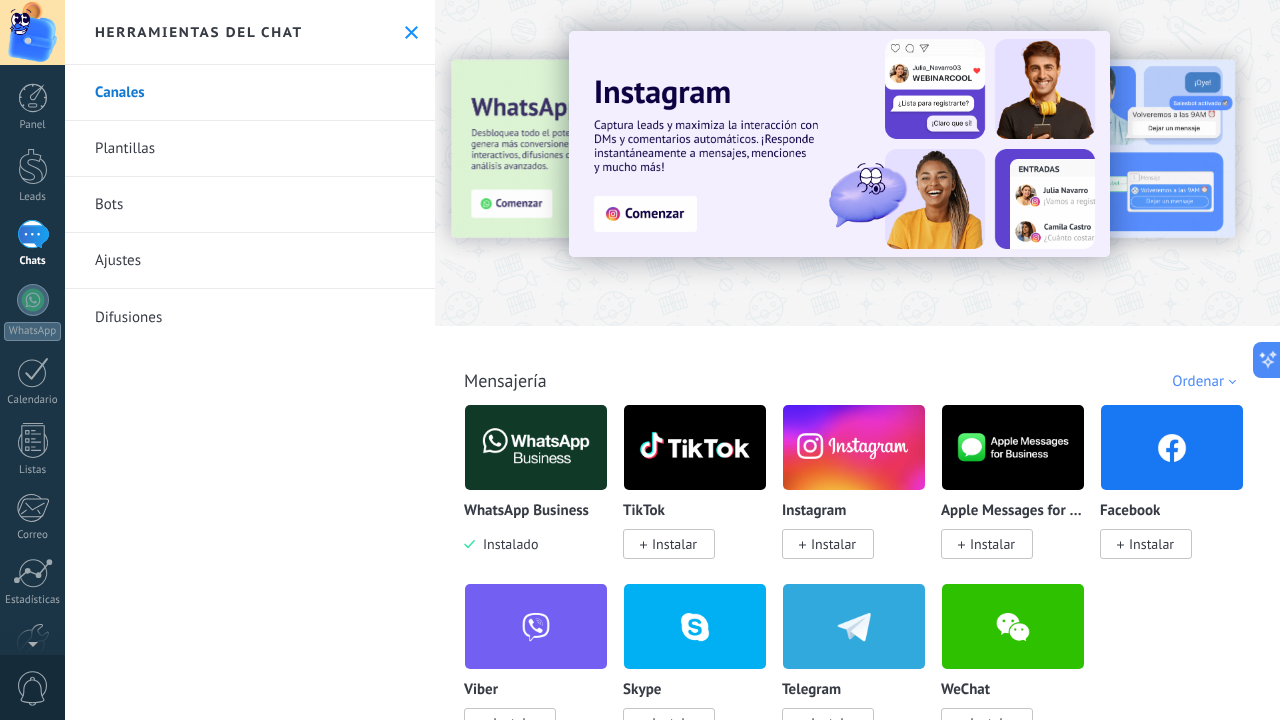click at bounding box center (536, 447) 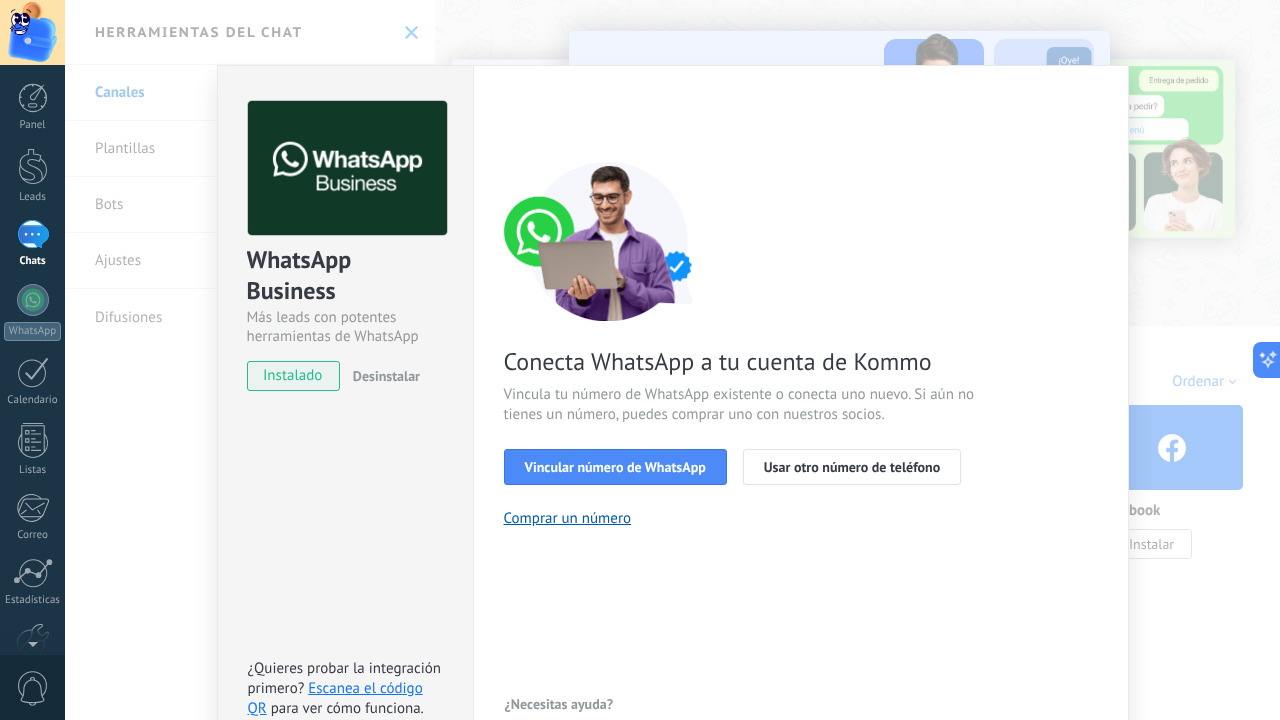 click on "WhatsApp Business Más leads con potentes herramientas de WhatsApp instalado Desinstalar ¿Quieres probar la integración primero?   Escanea el código QR   para ver cómo funciona. Configuraciones Autorizaciones Esta pestaña registra a los usuarios que han concedido acceso a las integración a esta cuenta. Si deseas remover la posibilidad que un usuario pueda enviar solicitudes a la cuenta en nombre de esta integración, puedes revocar el acceso. Si el acceso a todos los usuarios es revocado, la integración dejará de funcionar. Esta aplicacion está instalada, pero nadie le ha dado acceso aun. WhatsApp Cloud API más _:  Guardar < Volver 1 Seleccionar aplicación 2 Conectar Facebook  3 Finalizar configuración Conecta WhatsApp a tu cuenta de Kommo Vincula tu número de WhatsApp existente o conecta uno nuevo. Si aún no tienes un número, puedes comprar uno con nuestros socios. Vincular número de WhatsApp Usar otro número de teléfono Comprar un número ¿Necesitas ayuda?" at bounding box center [672, 360] 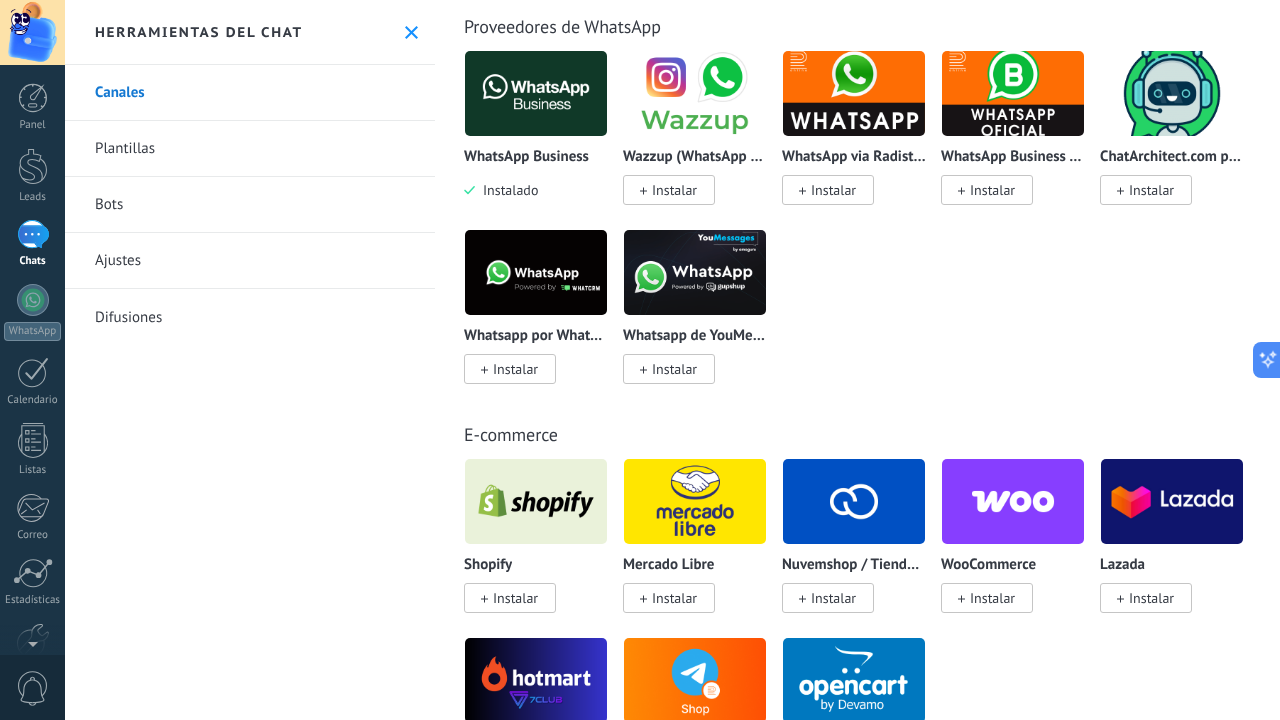 scroll, scrollTop: 756, scrollLeft: 0, axis: vertical 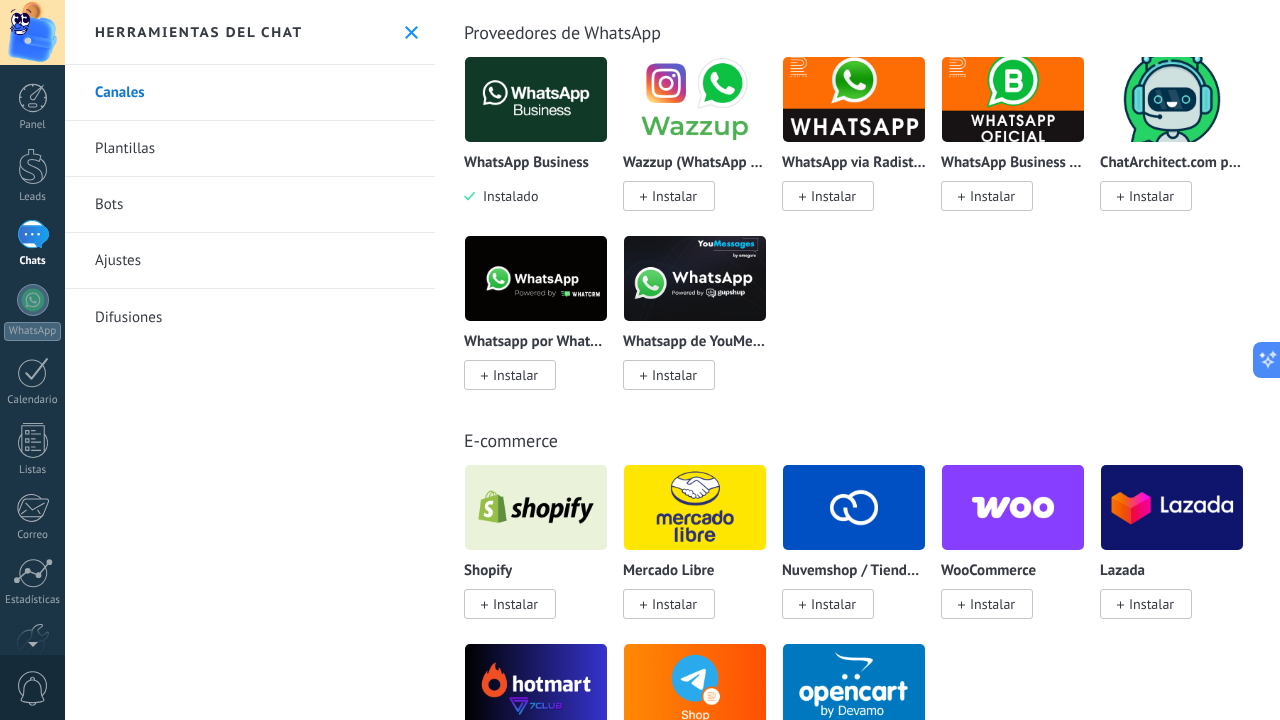 click on "WhatsApp Business Instalado Wazzup (WhatsApp & Instagram) Instalar WhatsApp via Radist.Online Instalar WhatsApp Business API (WABA) via Radist.Online Instalar ChatArchitect.com para WhatsApp Instalar Whatsapp por Whatcrm y Telphin Instalar Whatsapp de YouMessages Instalar" at bounding box center (868, 235) 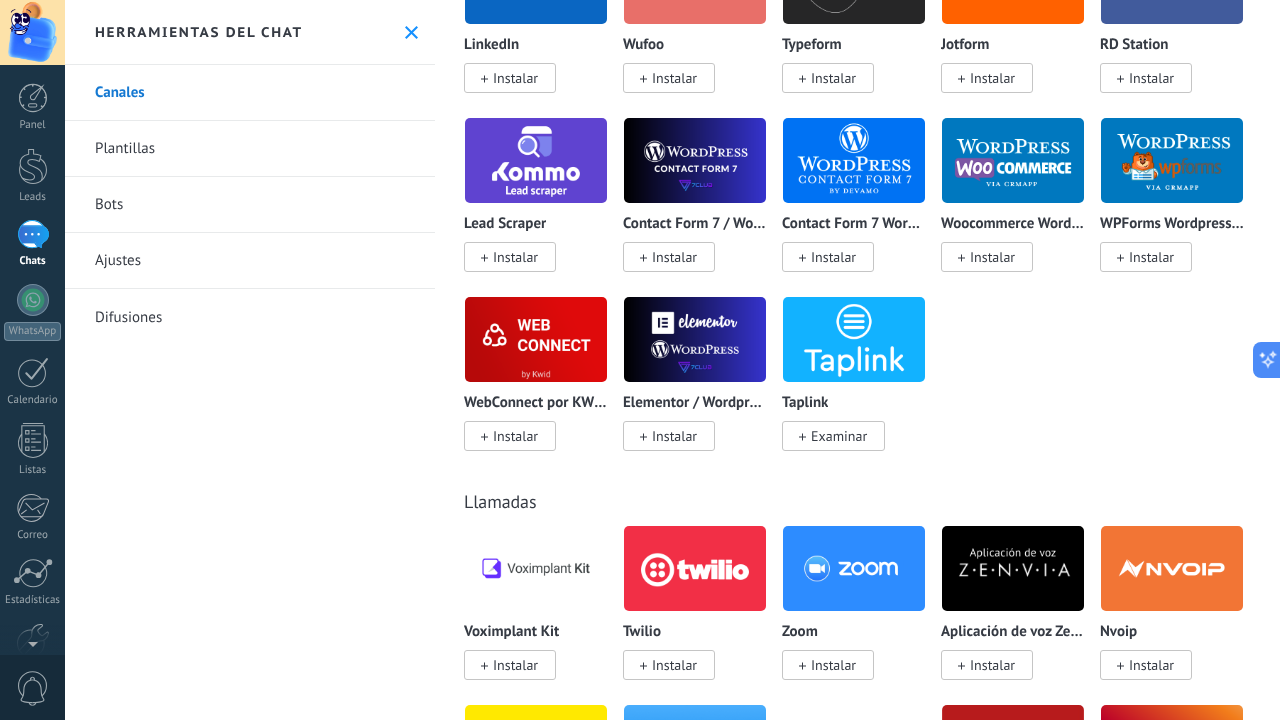 scroll, scrollTop: 2171, scrollLeft: 0, axis: vertical 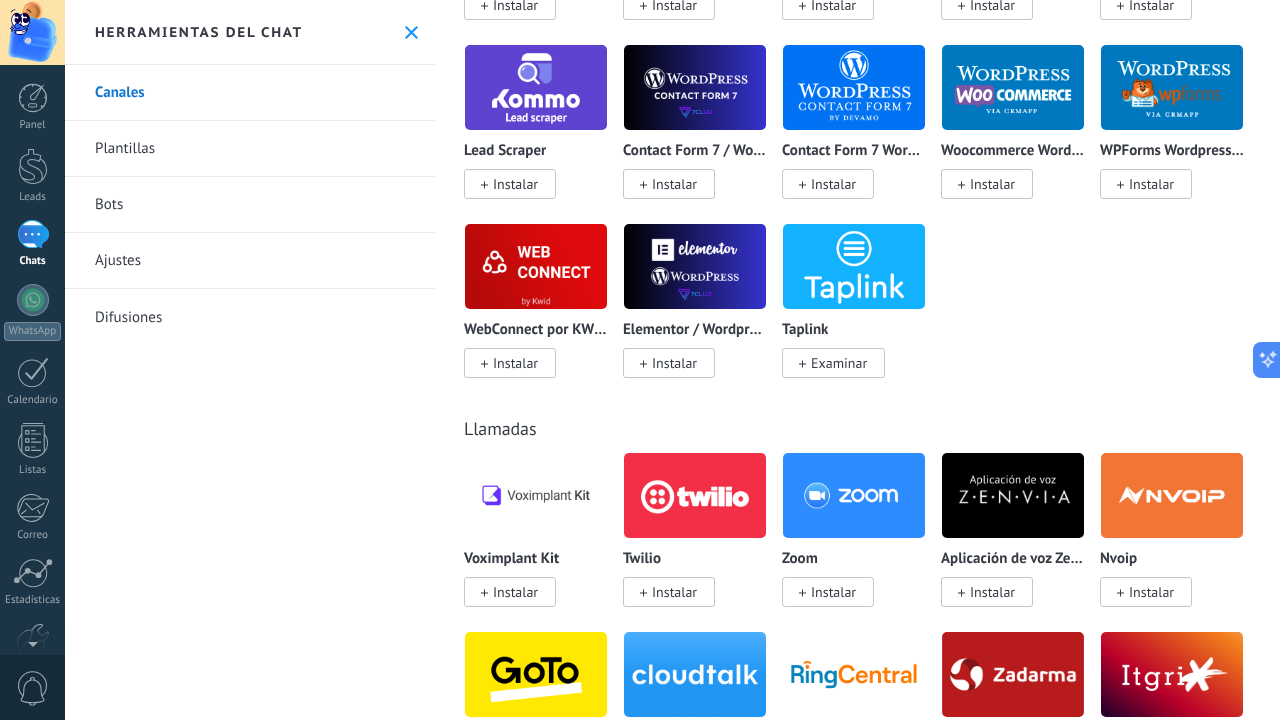 click on "Llamadas Voximplant Kit Instalar Twilio Instalar Zoom Instalar Aplicación de voz Zenvia Instalar Nvoip Instalar GoTo Connect Instalar CloudTalk Instalar RingCentral Instalar Zadarma Instalar Conector Asterisk by Itgrix Instalar AsterPhone by Itgrix Instalar Zorra Telecom Instalar Voice AI (GPT Analysis) via Komanda F5 Instalar Llama AI ChatGPT por iQGPT Instalar" at bounding box center (857, 670) 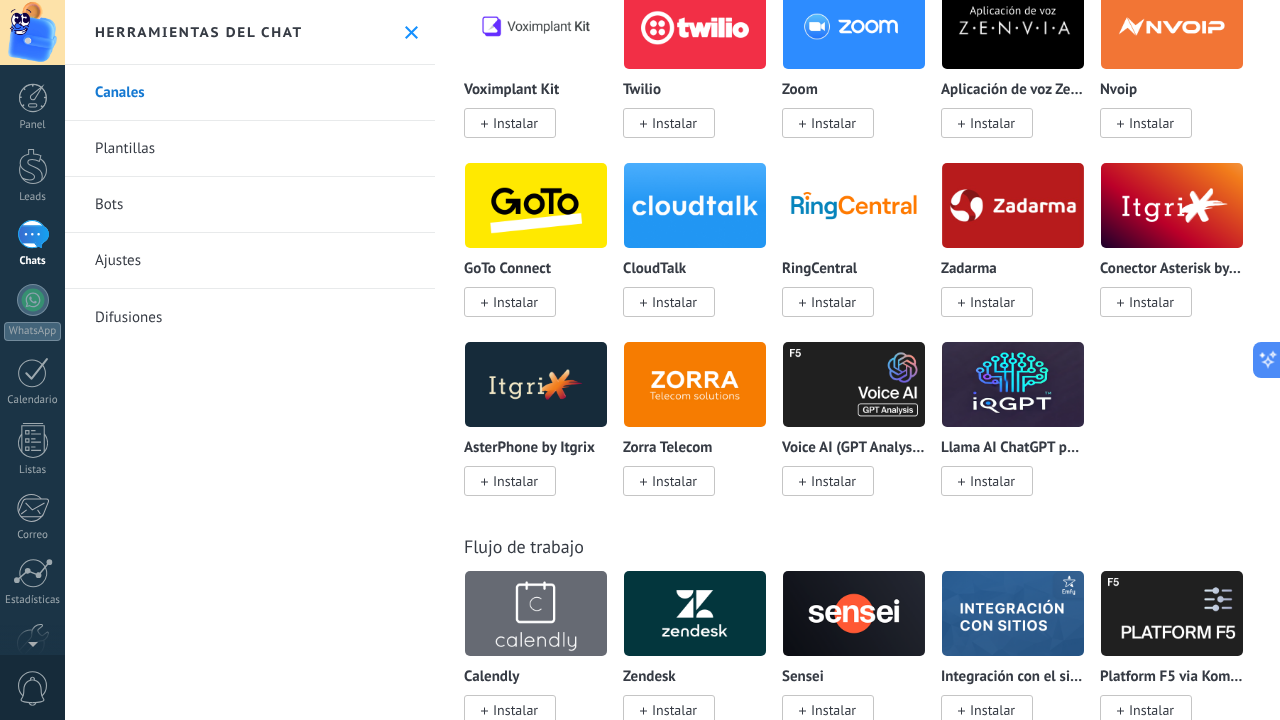 scroll, scrollTop: 2769, scrollLeft: 0, axis: vertical 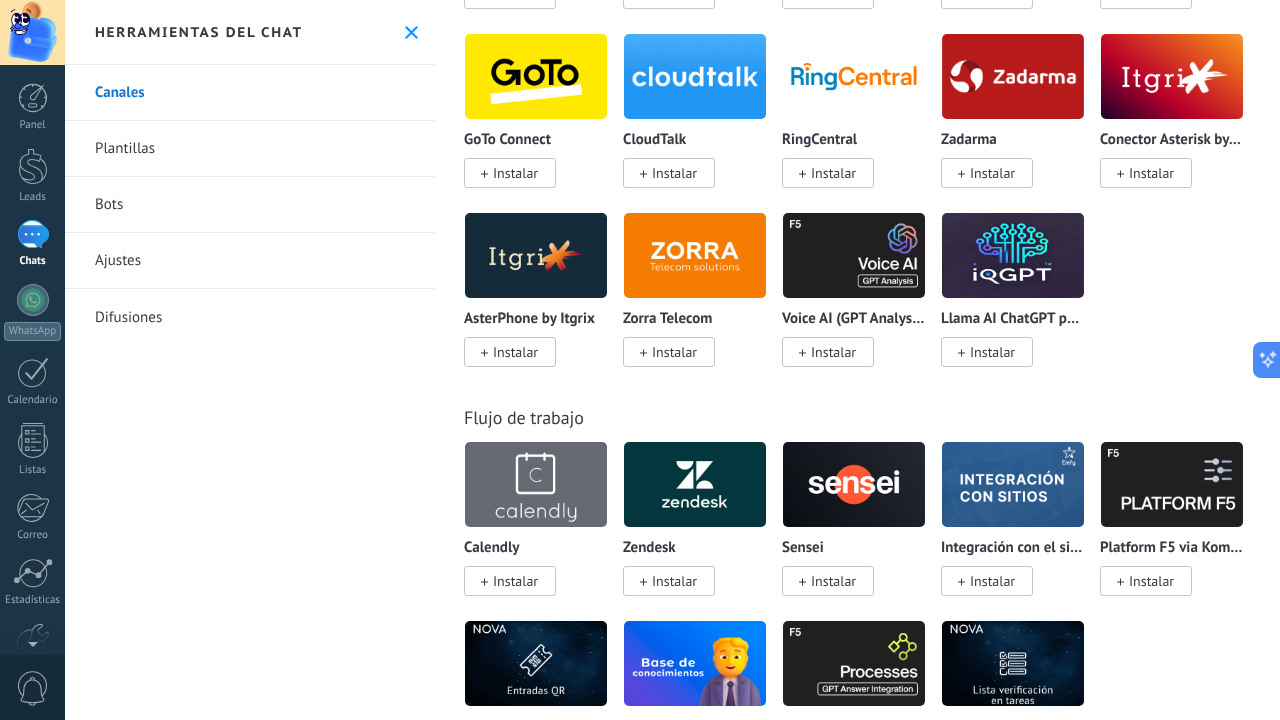 click on "Flujo de trabajo Calendly Instalar Zendesk Instalar Sensei Instalar Integración con el sitio (WordPress, WIX) por Emfy Instalar Platform F5 via Komanda F5 Instalar Entradas QR via NOVA Instalar Base de conocimientos via PELLERMEDIA Instalar Processes con GPT via Komanda F5 Instalar Lista verificacion en tareas via NOVA Instalar" at bounding box center [857, 570] 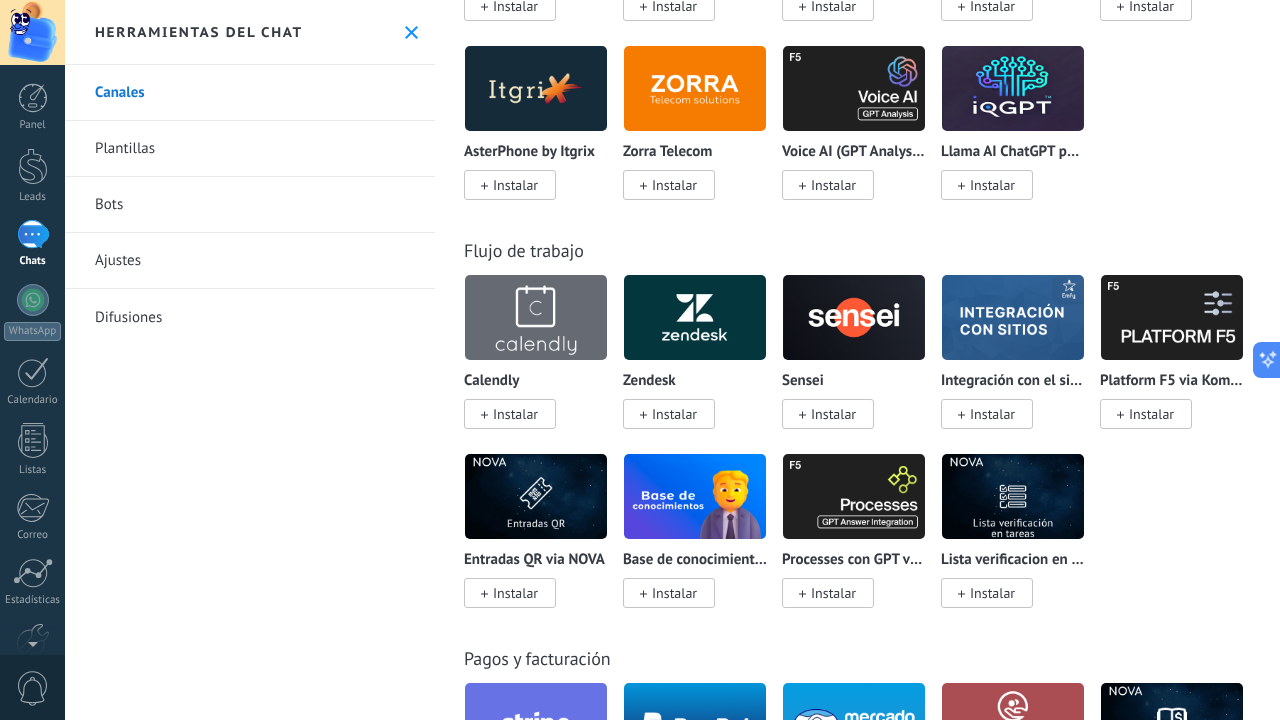 click on "Pagos y facturación Stripe Instalar PayPal Instalado Mercado Pago Instalado Creditor por CatCode Instalar Contabilidad financiera via NOVA Instalar Payment Management de AMOGURU Instalar Payer por CatCode Instalar" at bounding box center (857, 811) 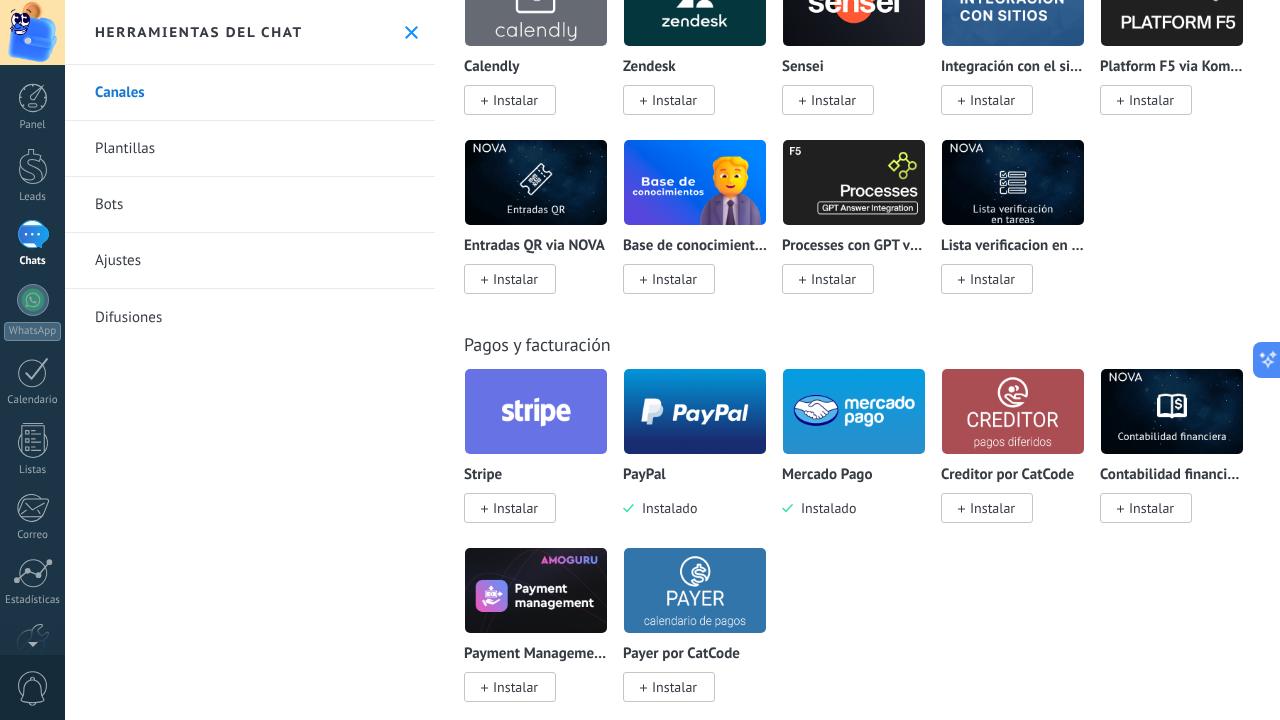 scroll, scrollTop: 3255, scrollLeft: 0, axis: vertical 